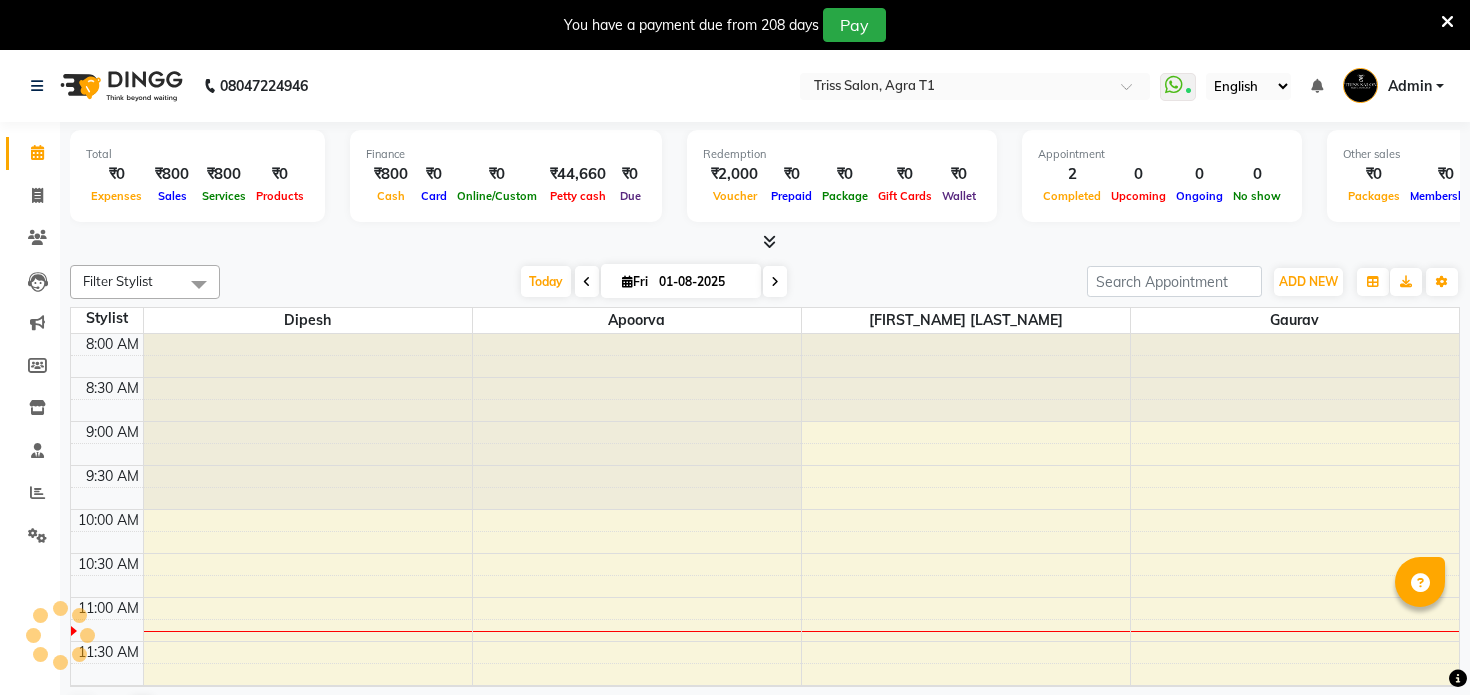 scroll, scrollTop: 0, scrollLeft: 0, axis: both 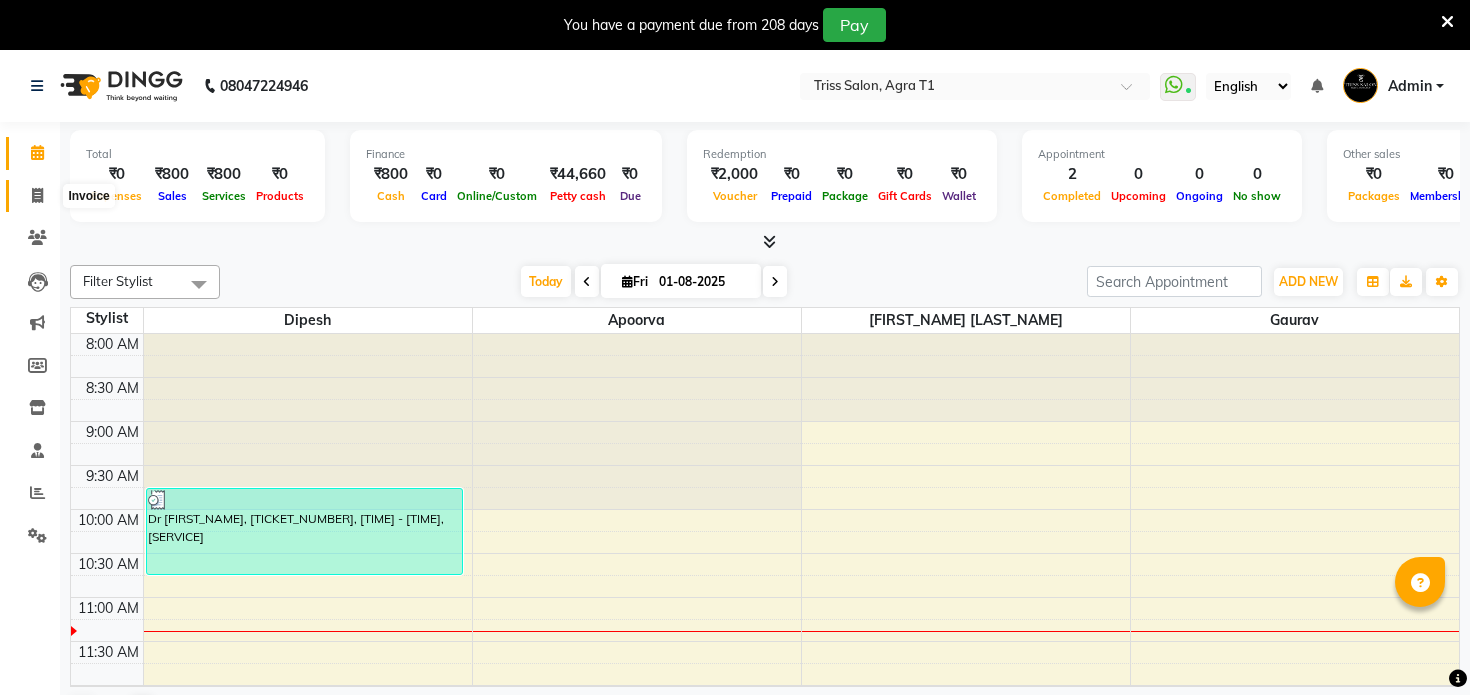click 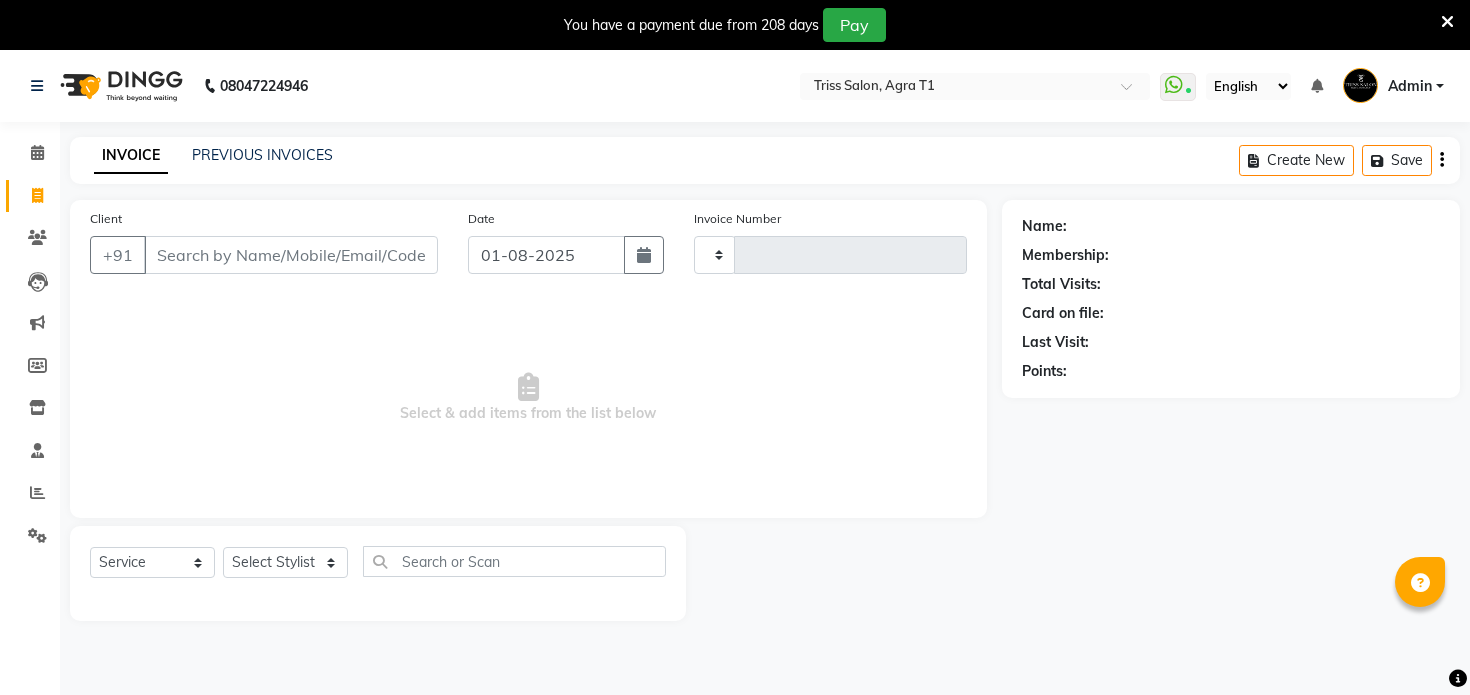 type on "5322" 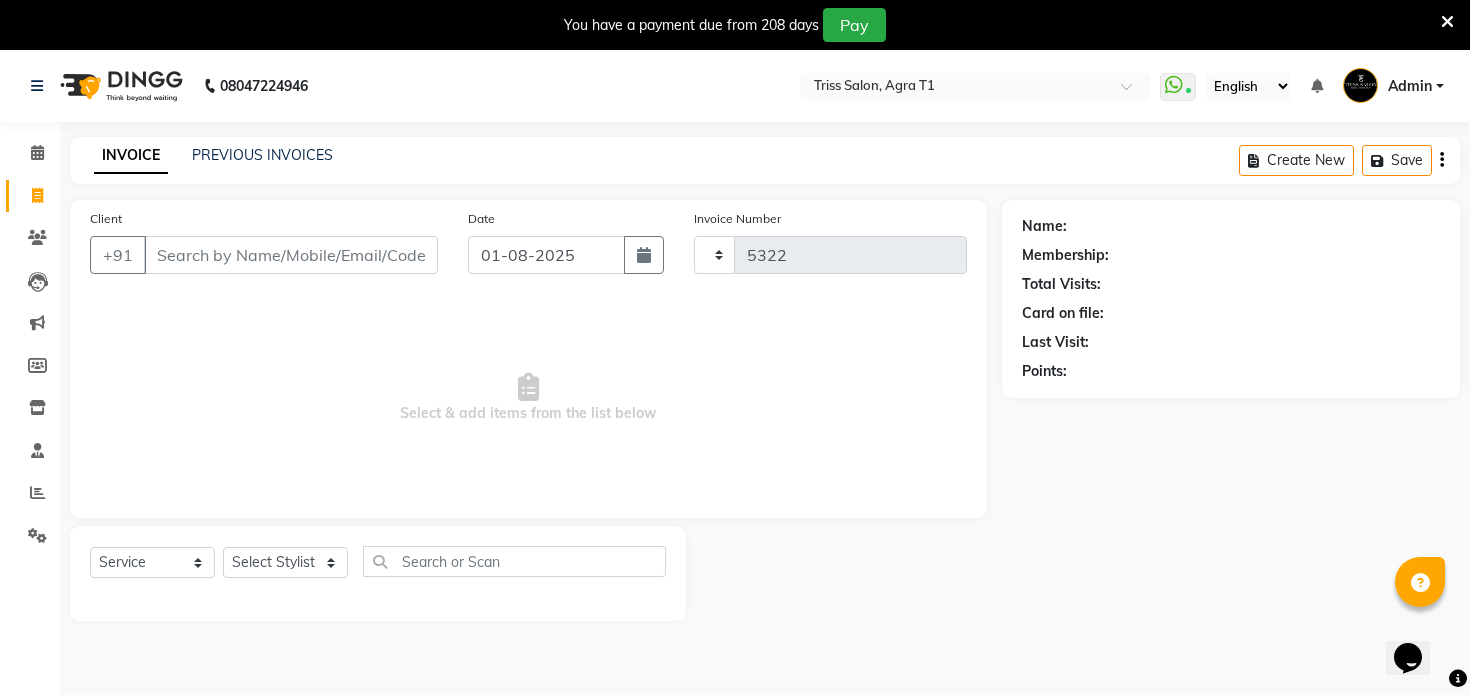 scroll, scrollTop: 0, scrollLeft: 0, axis: both 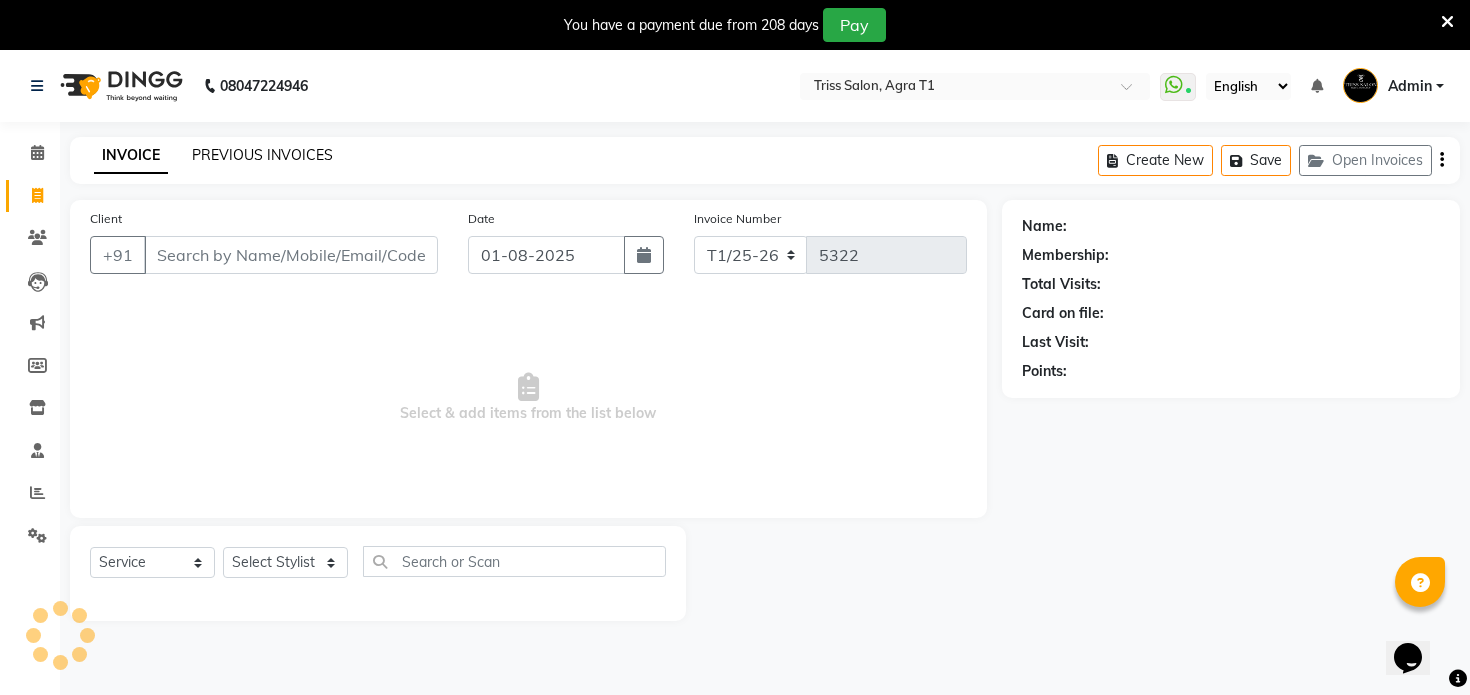 click on "PREVIOUS INVOICES" 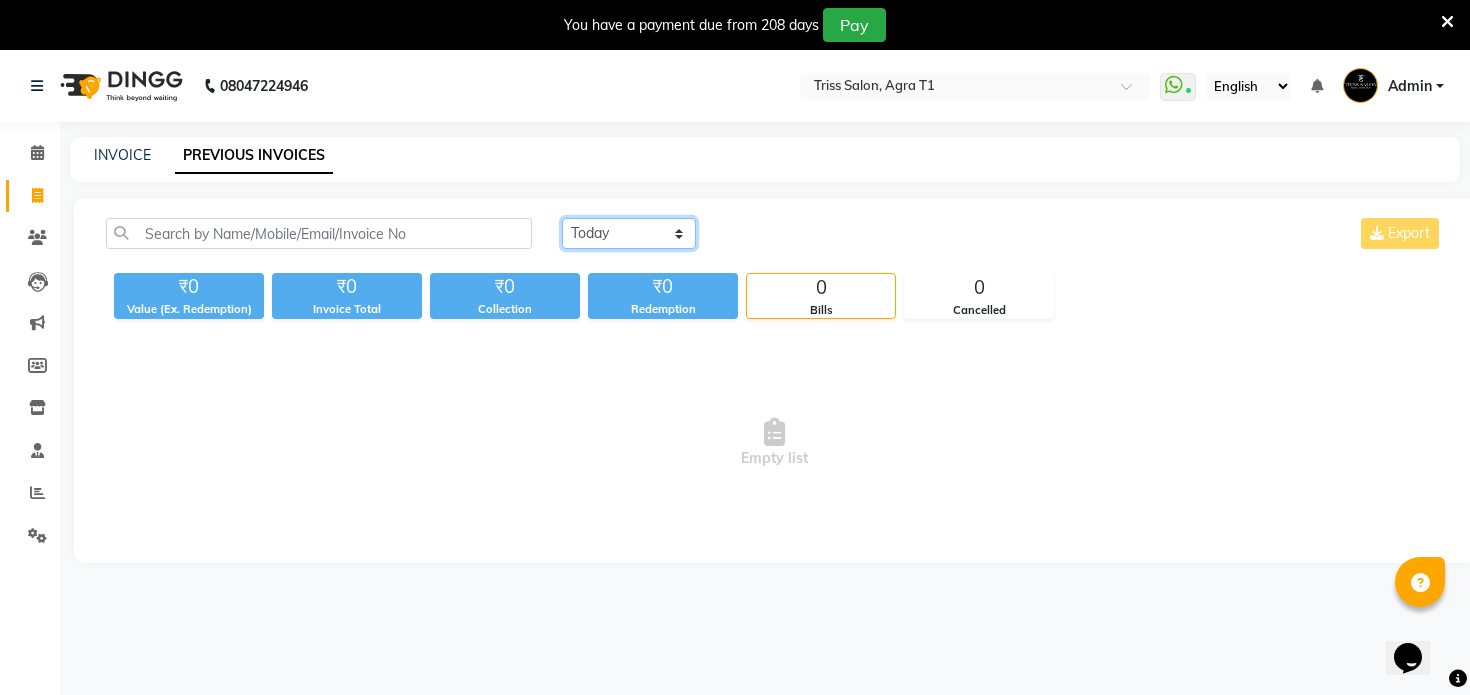 click on "Today Yesterday Custom Range" 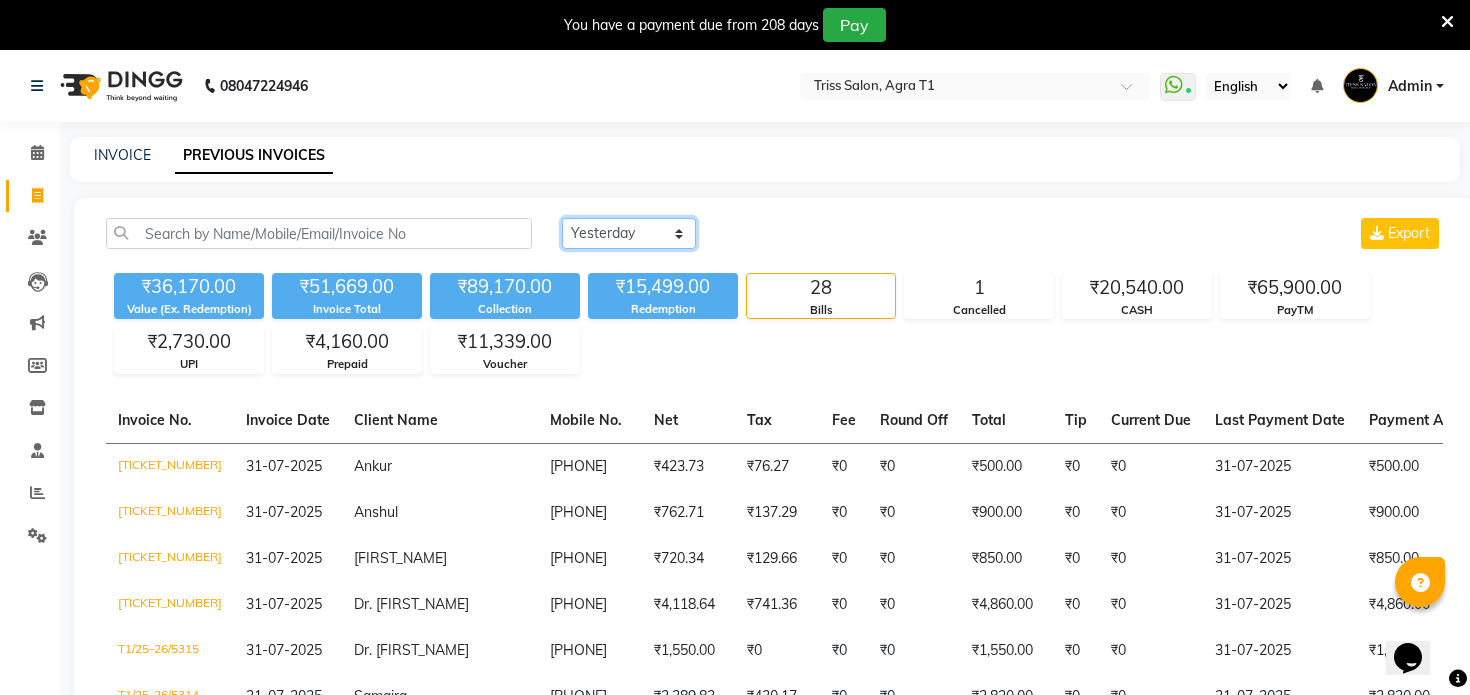 click on "Today Yesterday Custom Range" 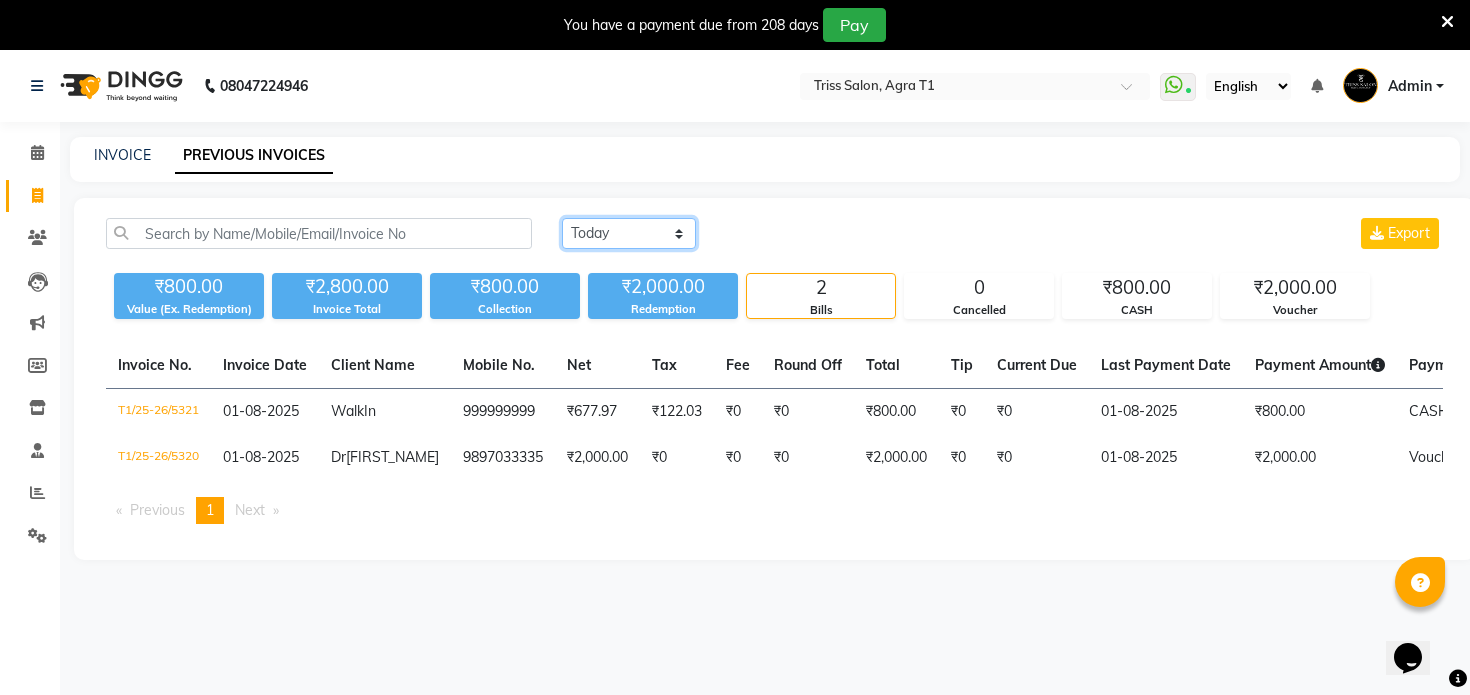 click on "Today Yesterday Custom Range" 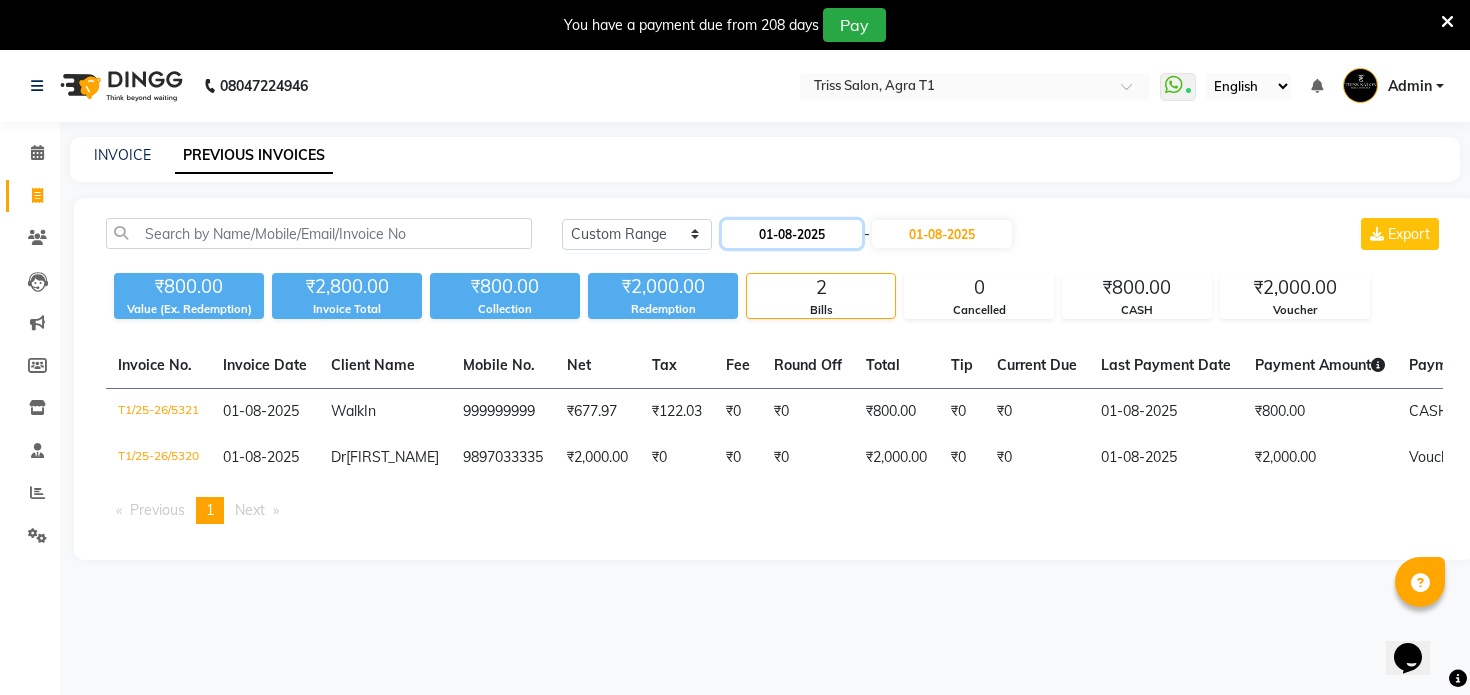 click on "01-08-2025" 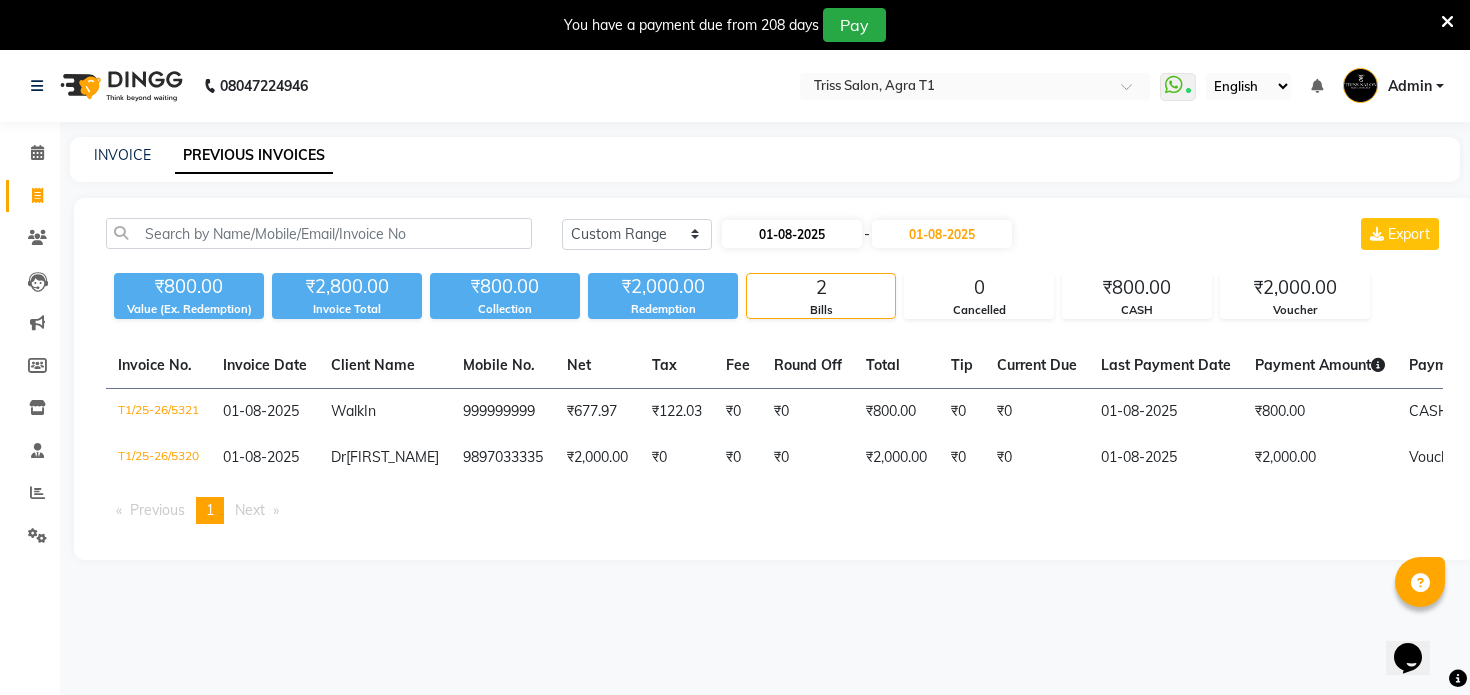 select on "8" 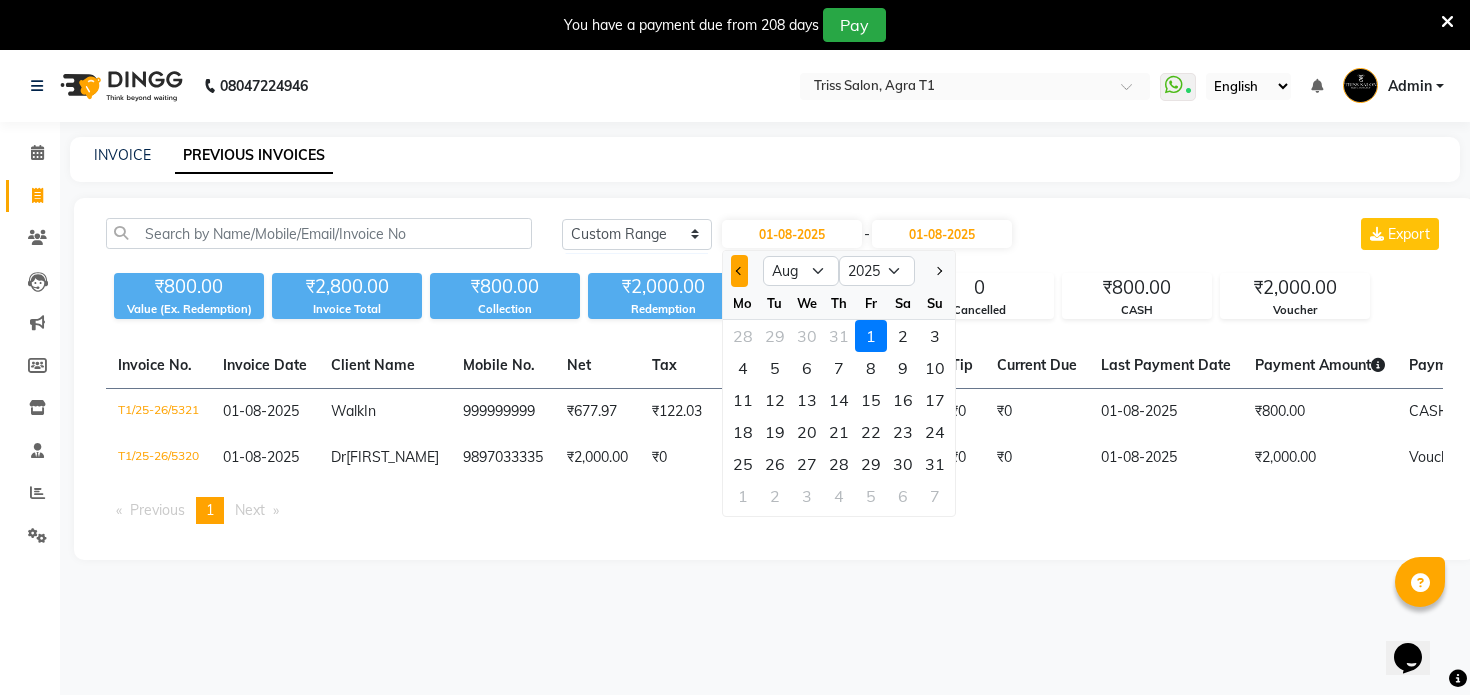 click 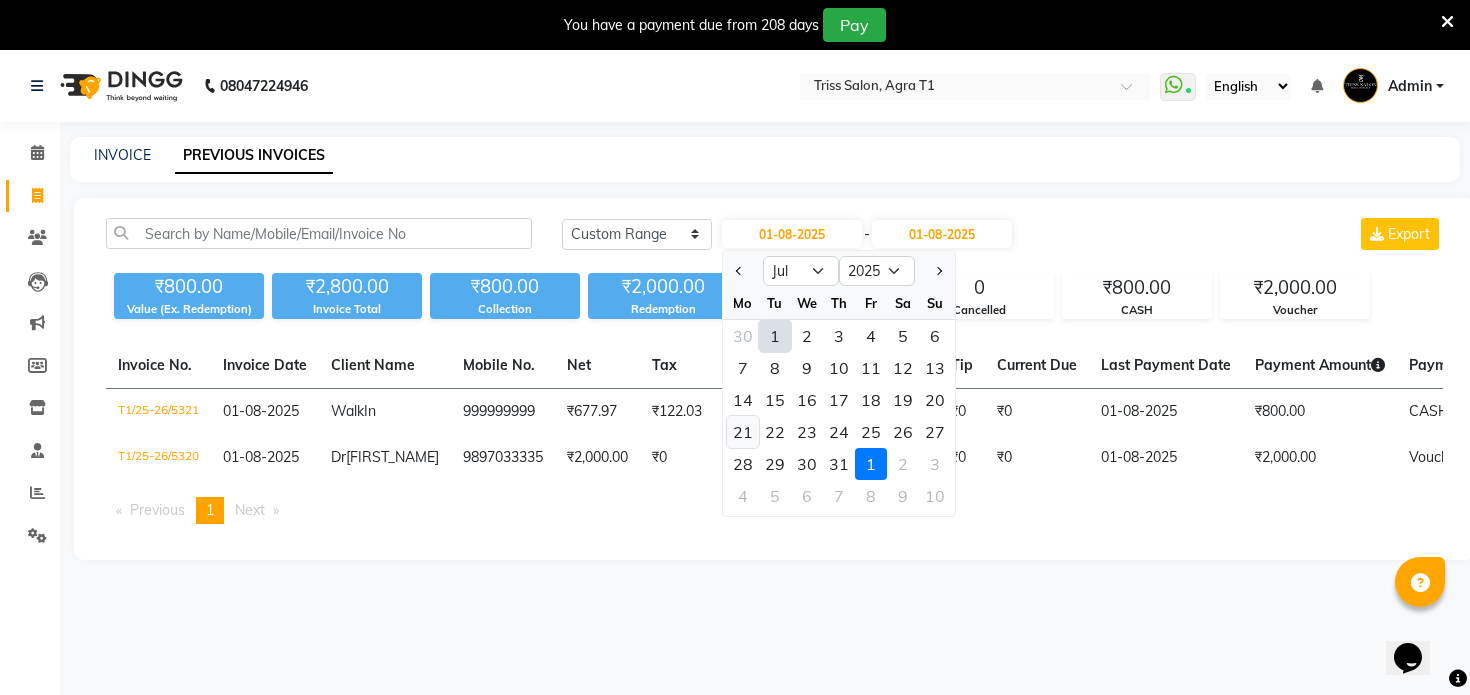 click on "21" 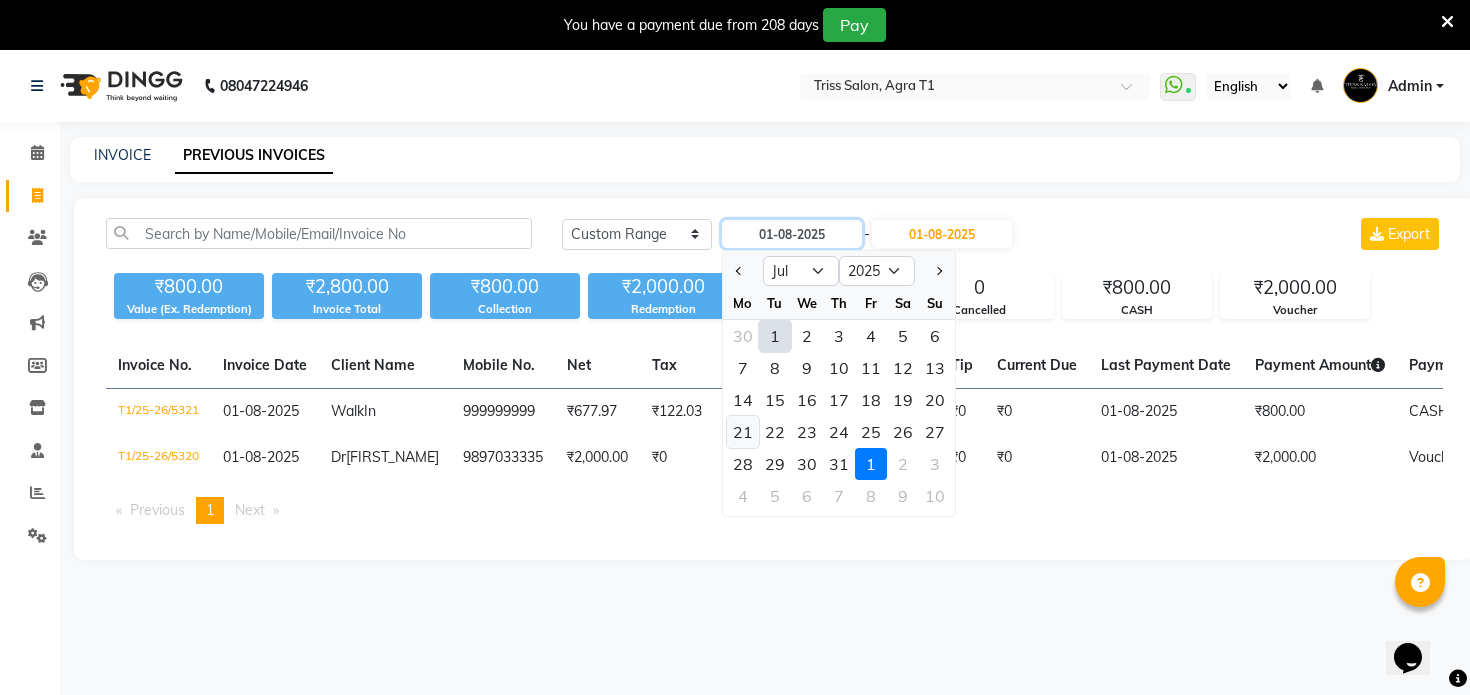 type on "21-07-2025" 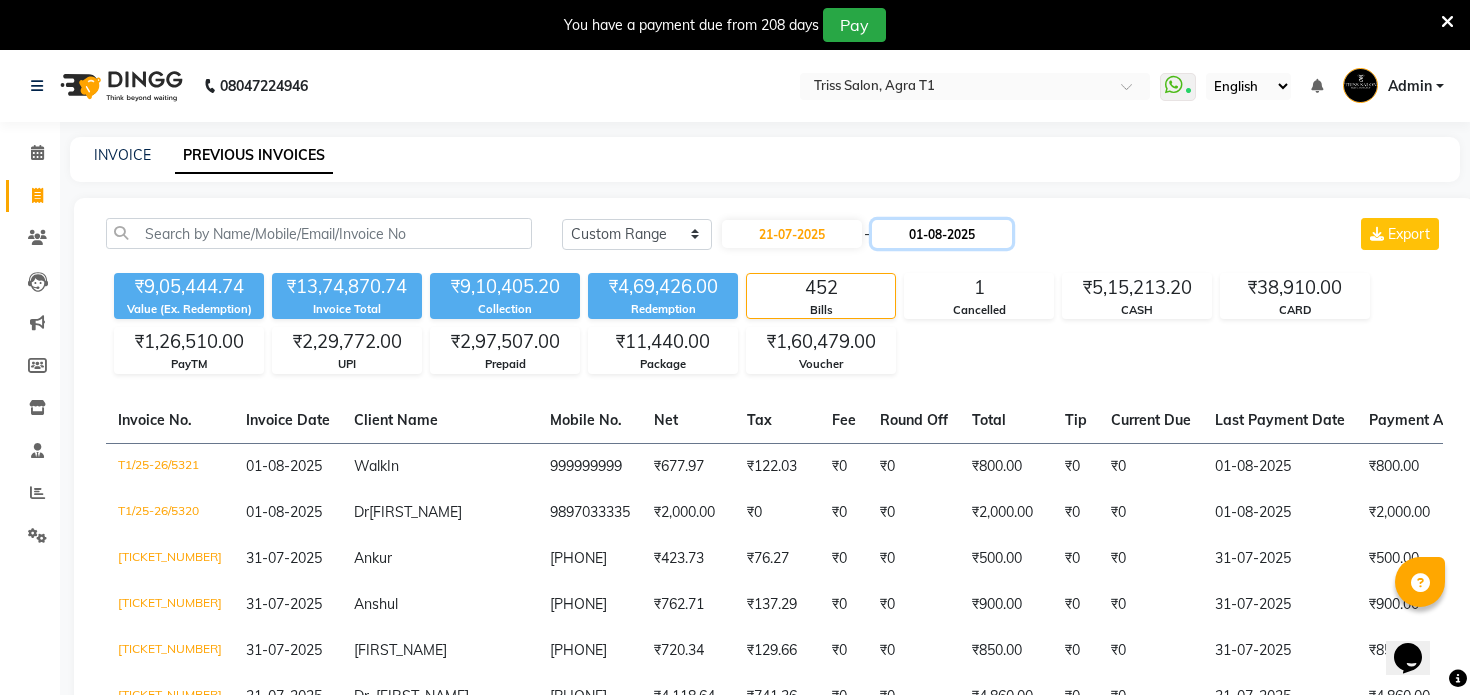 click on "01-08-2025" 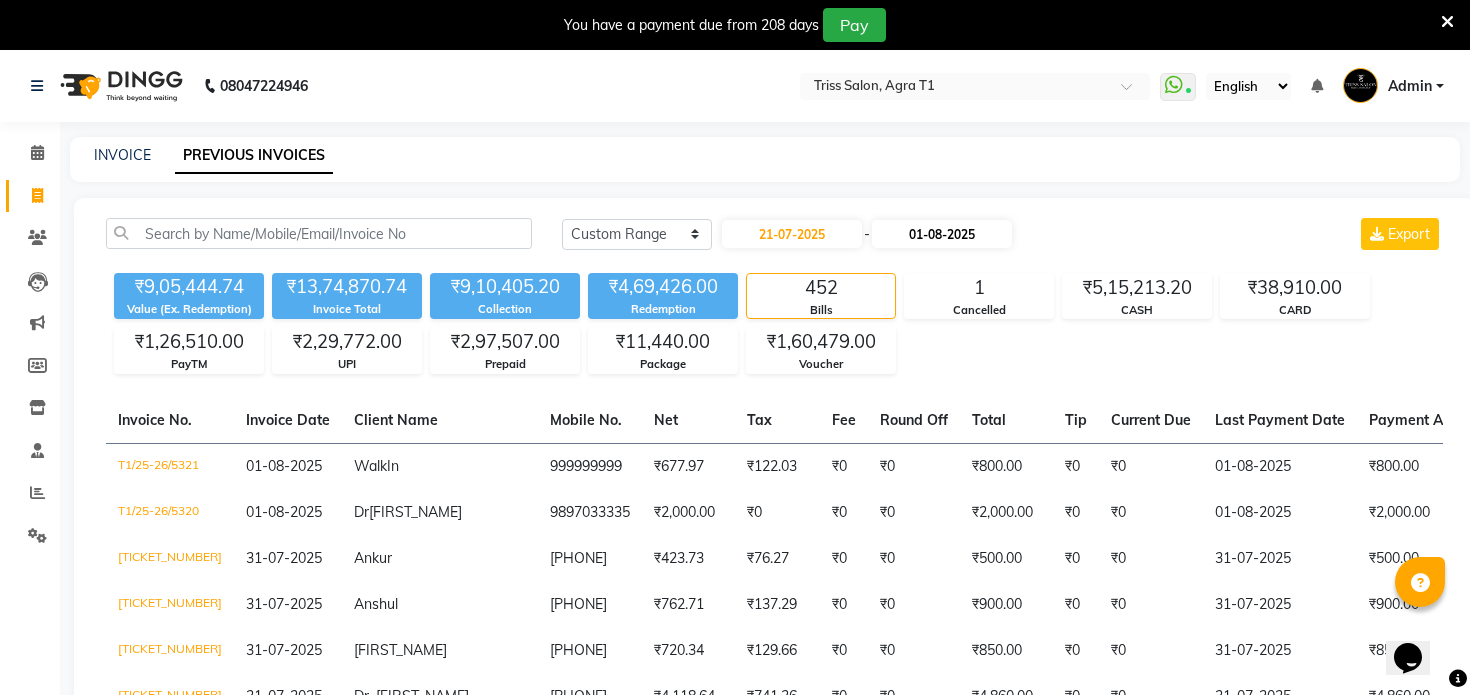select on "8" 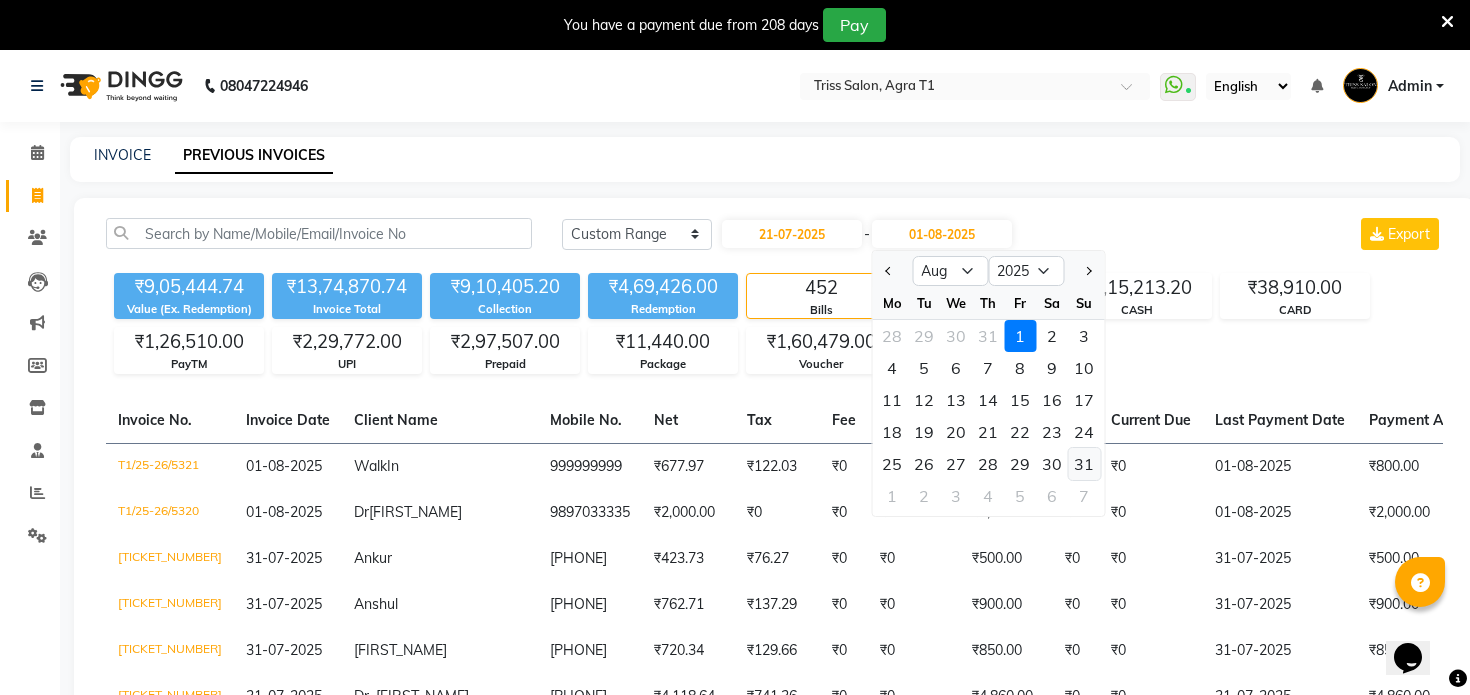 click on "31" 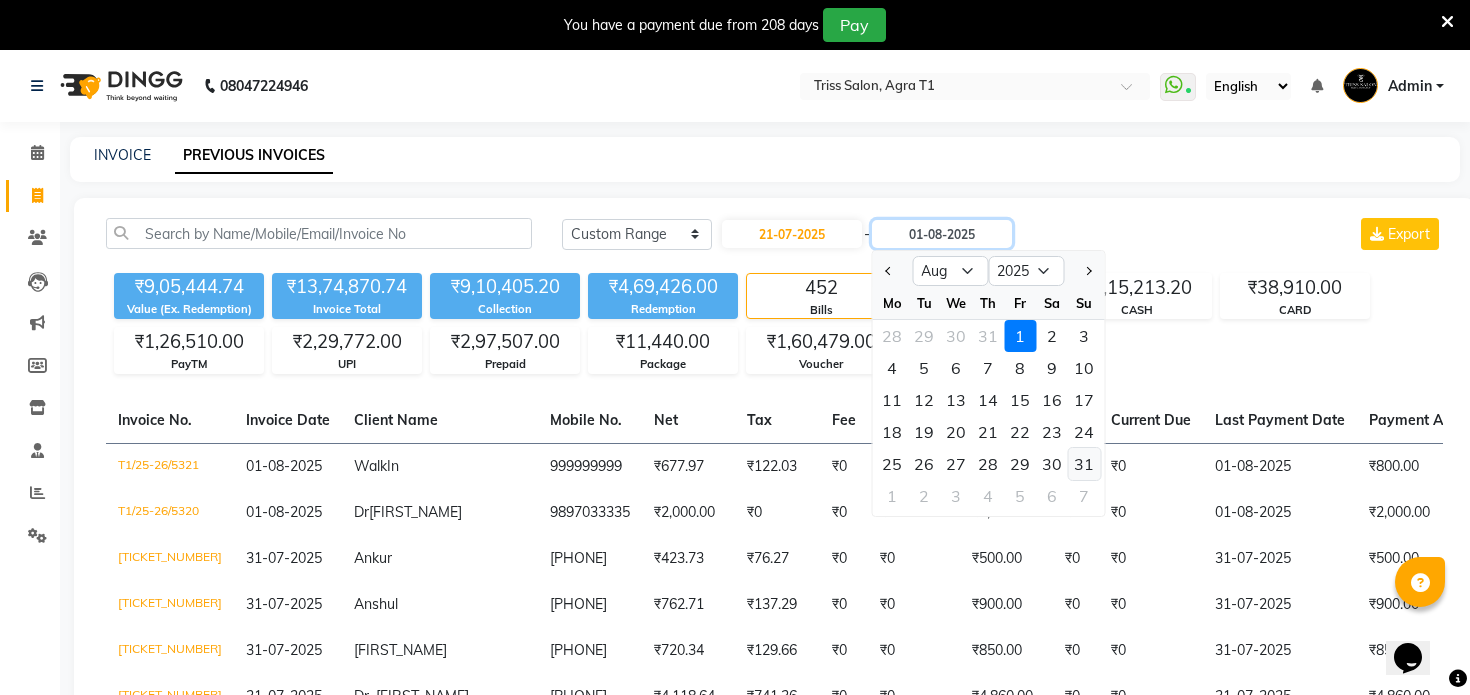 type on "31-08-2025" 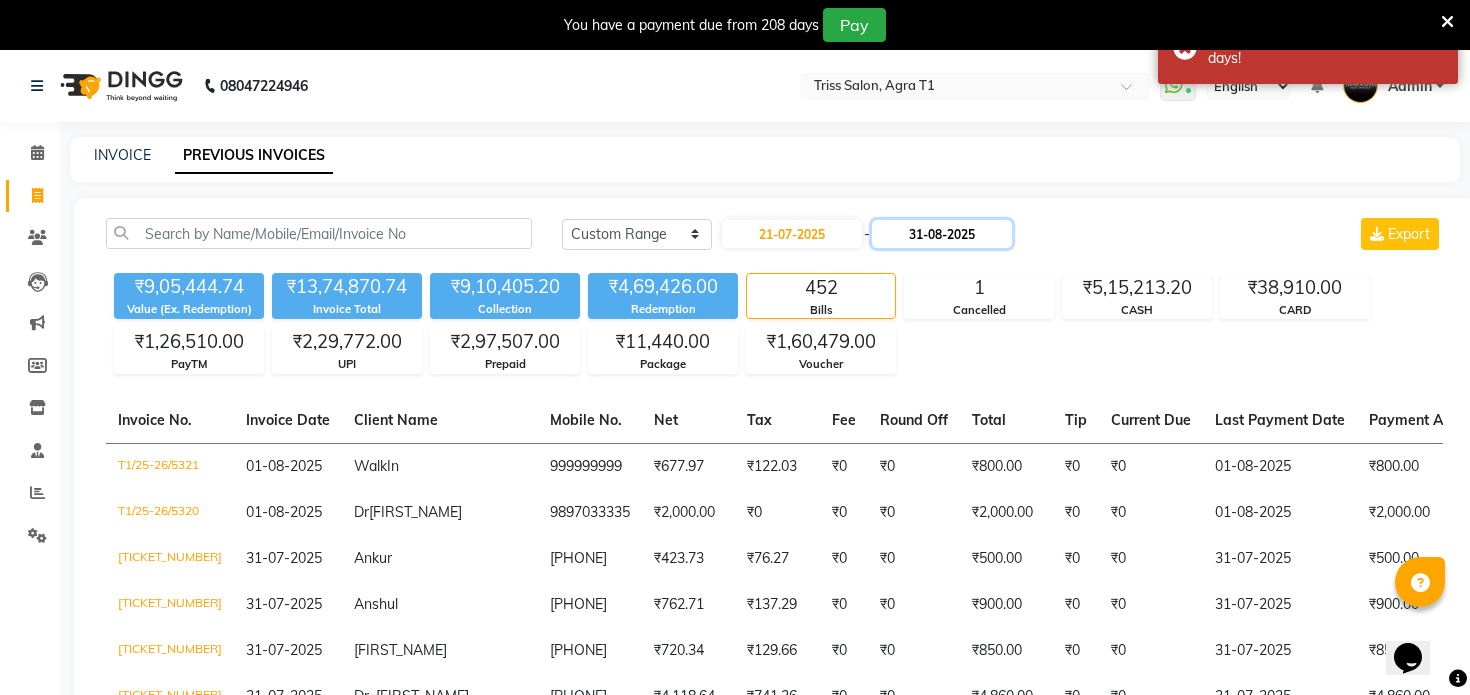 click on "31-08-2025" 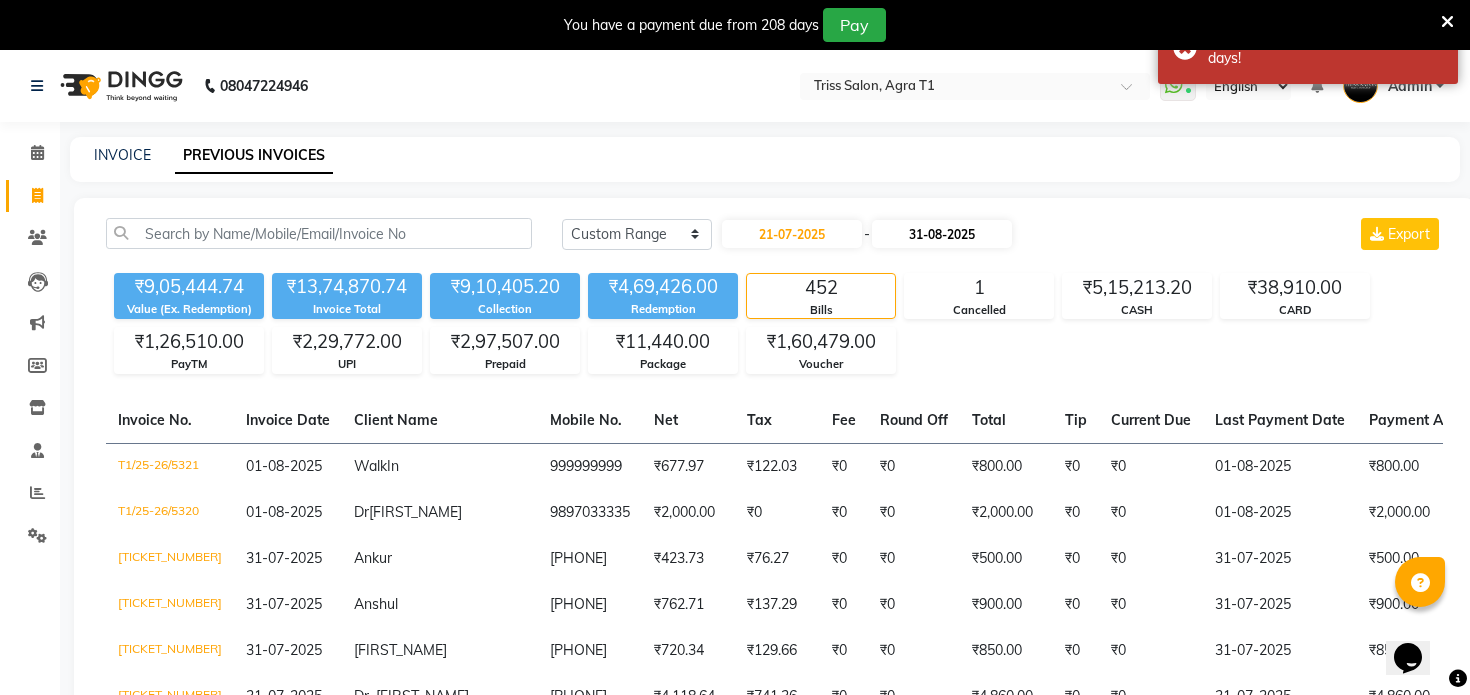select on "8" 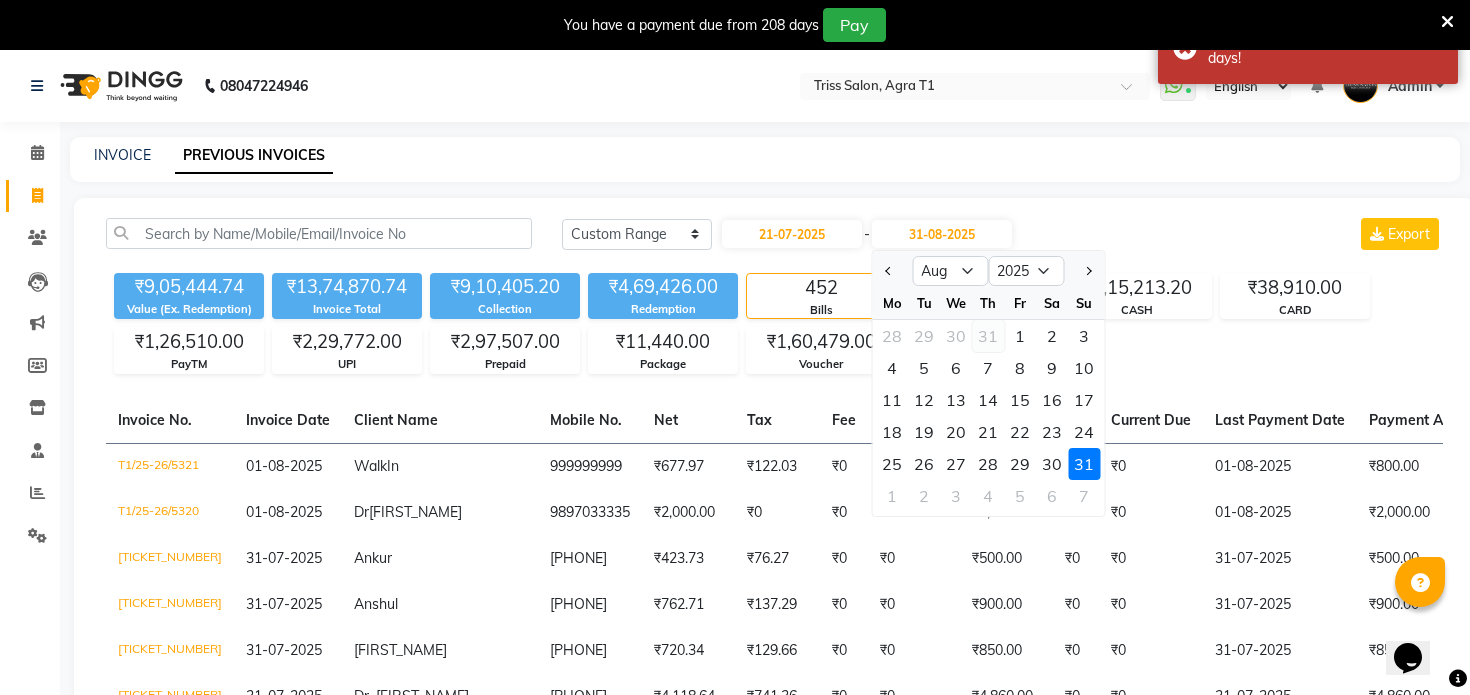 click on "31" 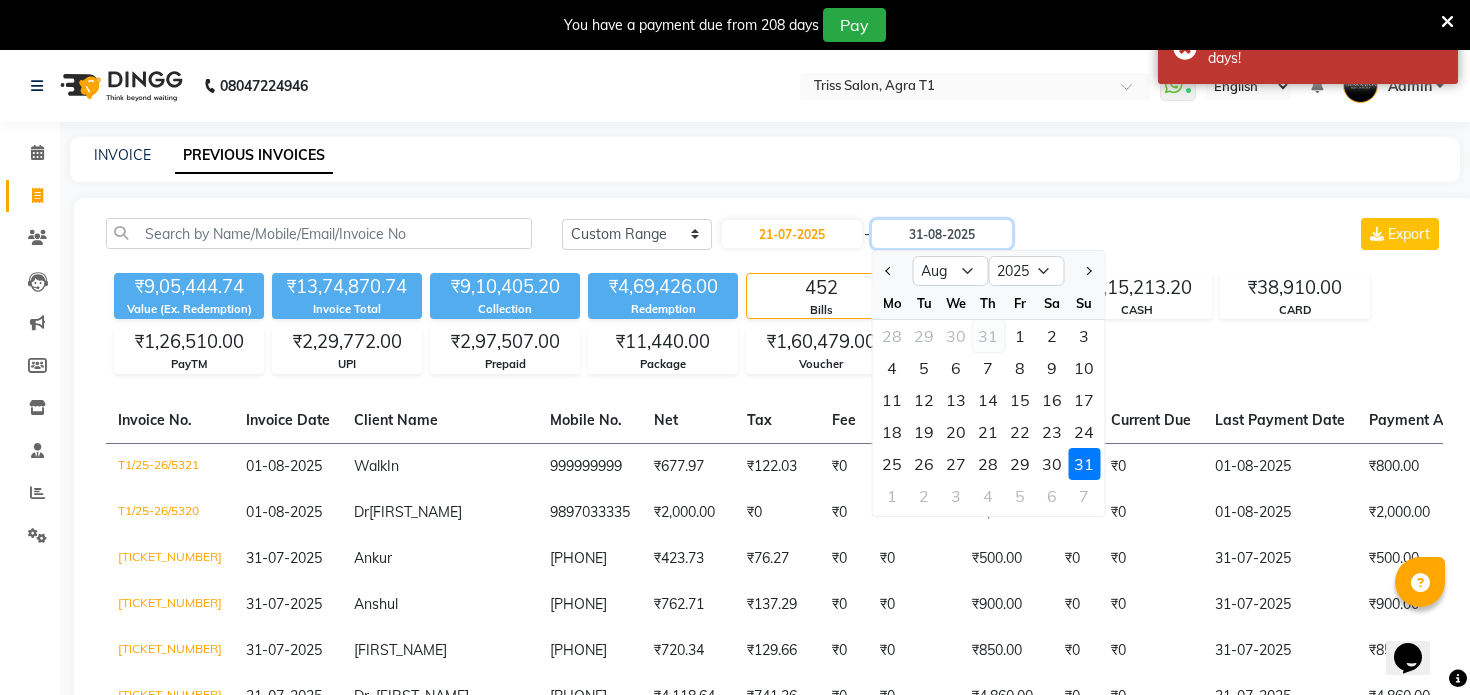 type on "31-07-2025" 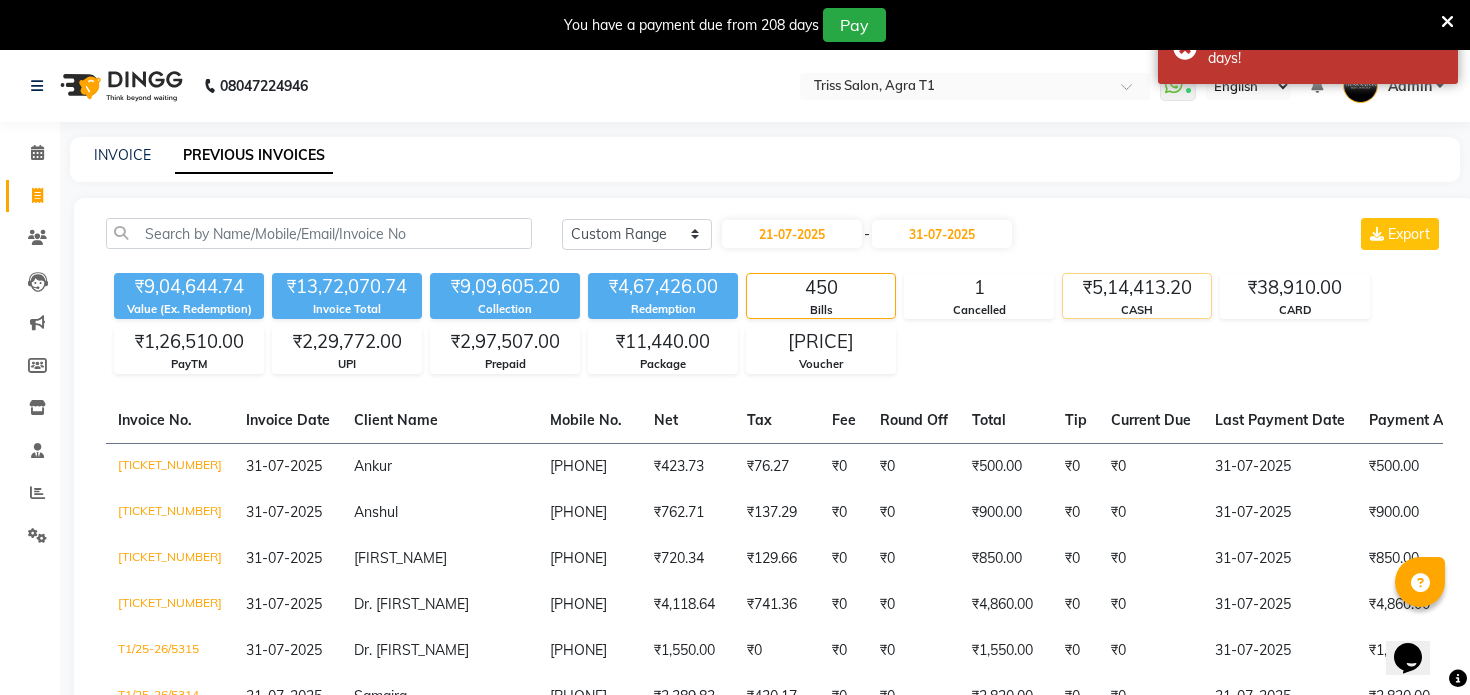 click on "₹5,14,413.20" 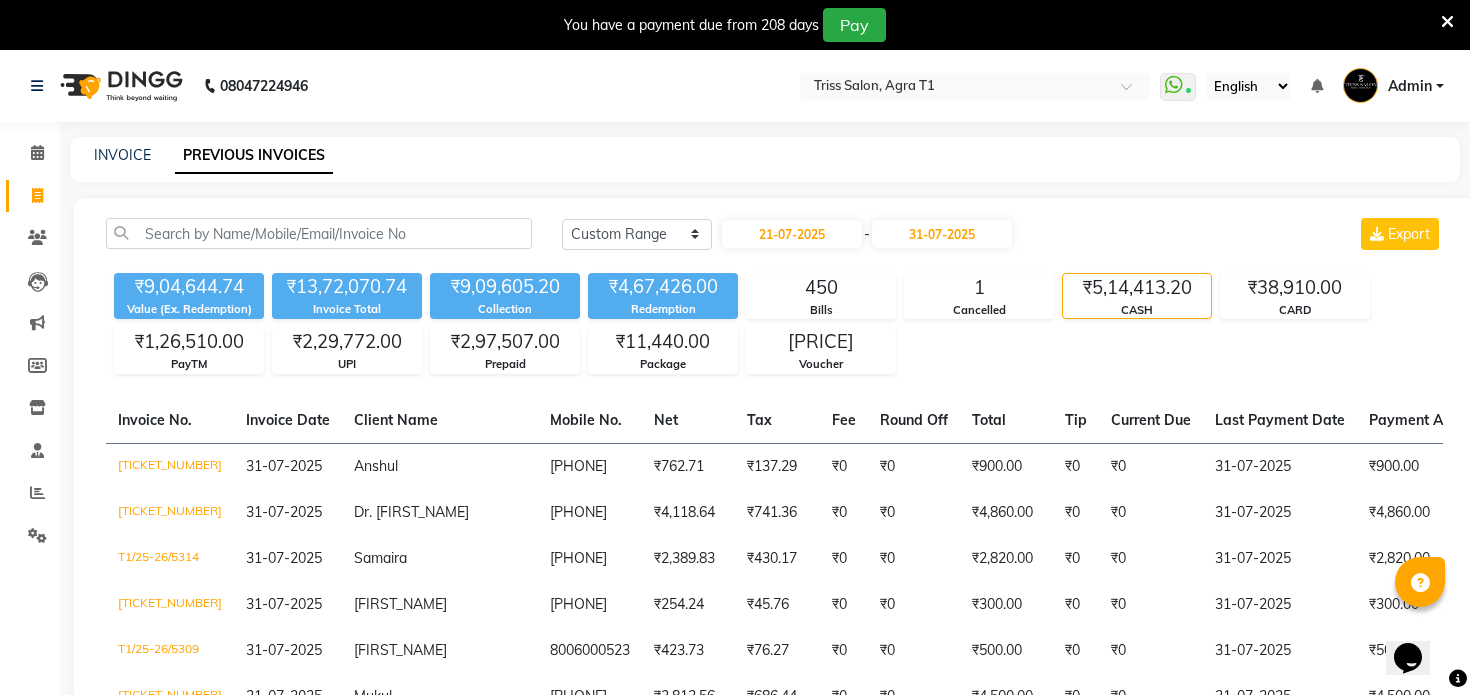 click on "₹5,14,413.20" 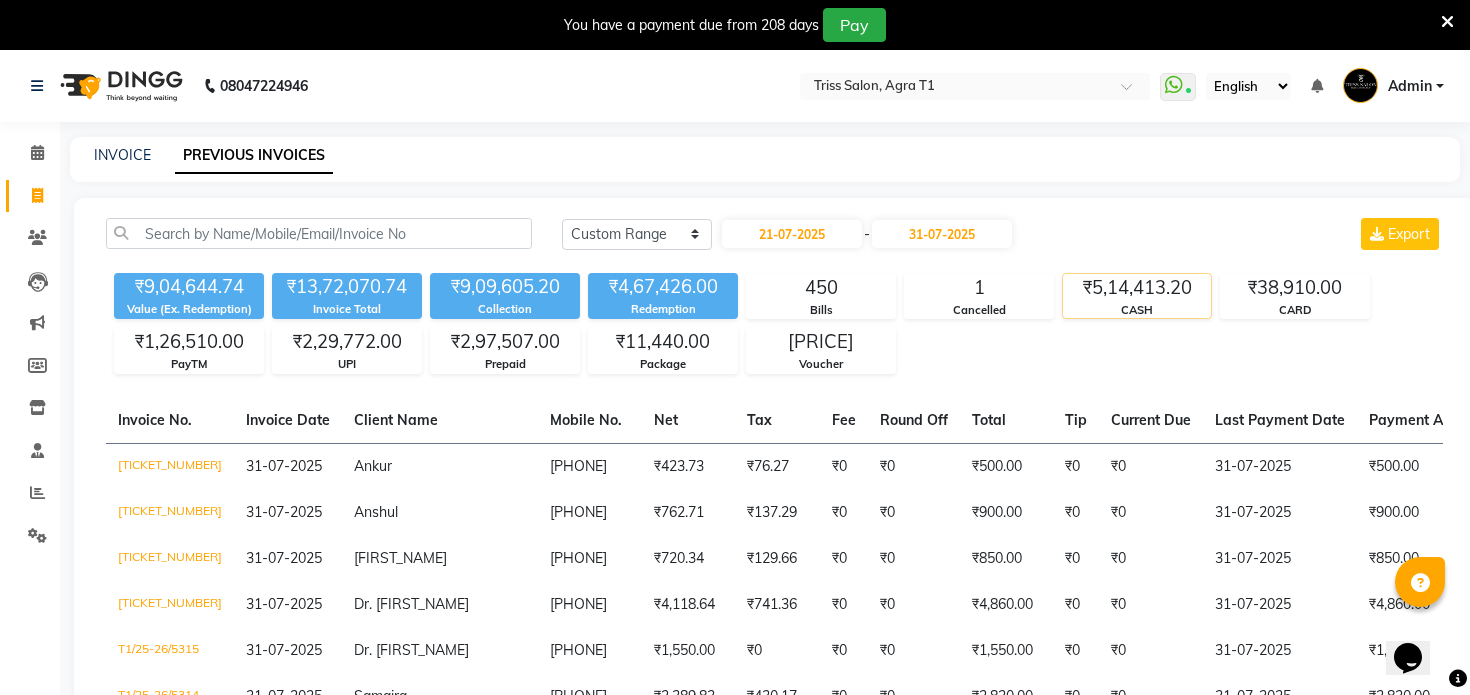 click on "CASH" 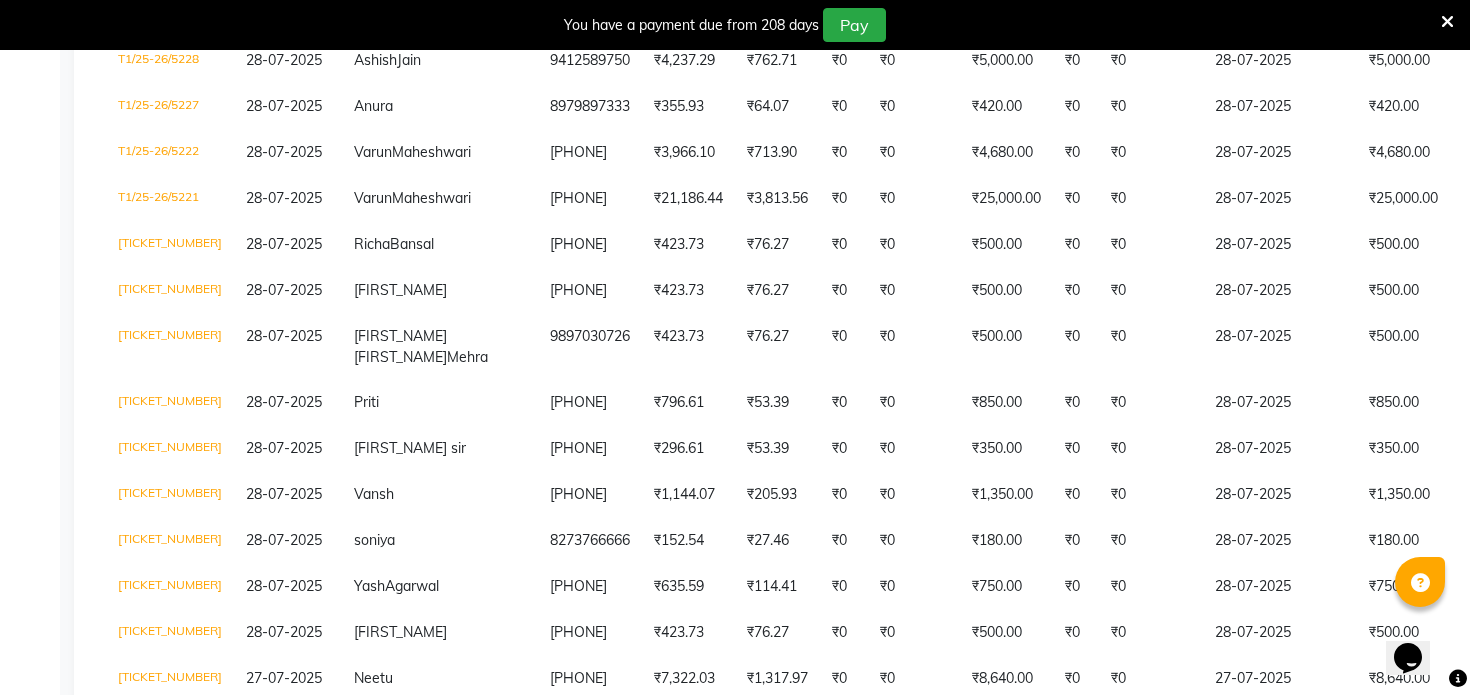 scroll, scrollTop: 2468, scrollLeft: 0, axis: vertical 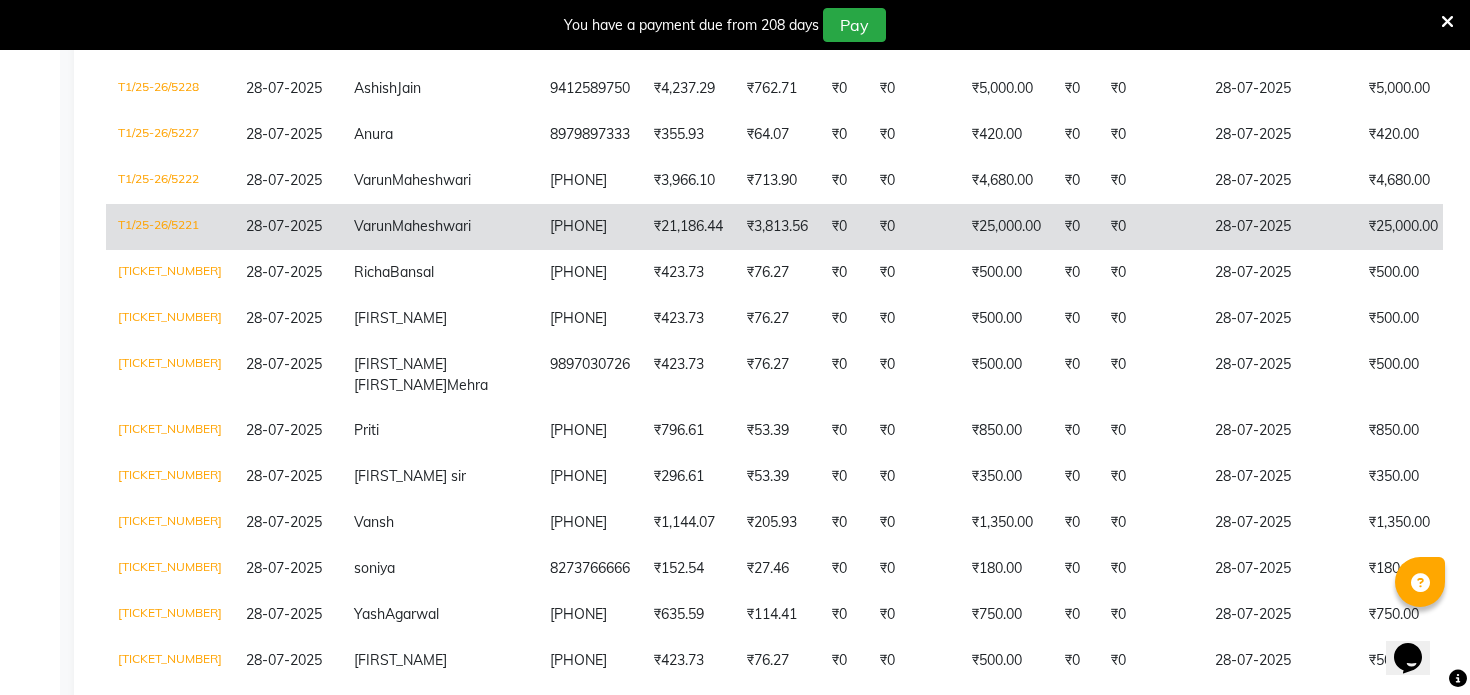 click on "28-07-2025" 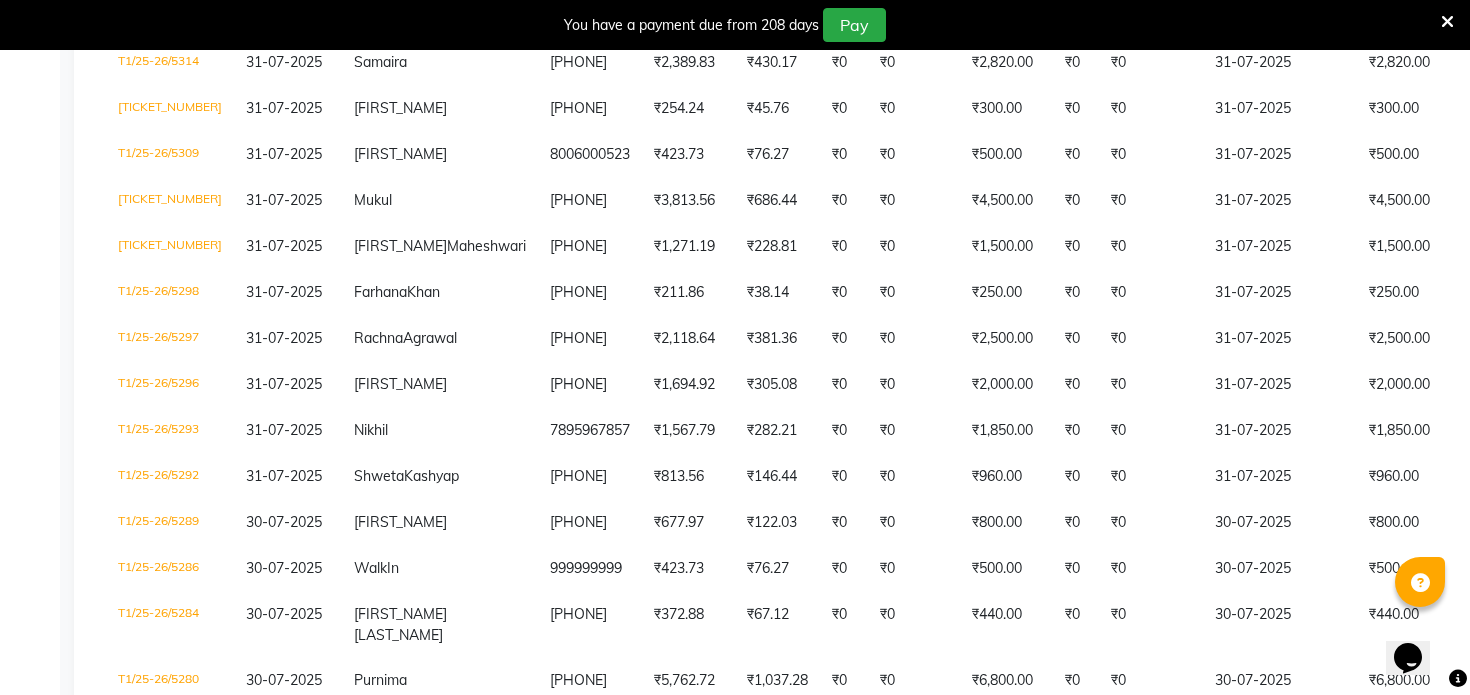 scroll, scrollTop: 0, scrollLeft: 0, axis: both 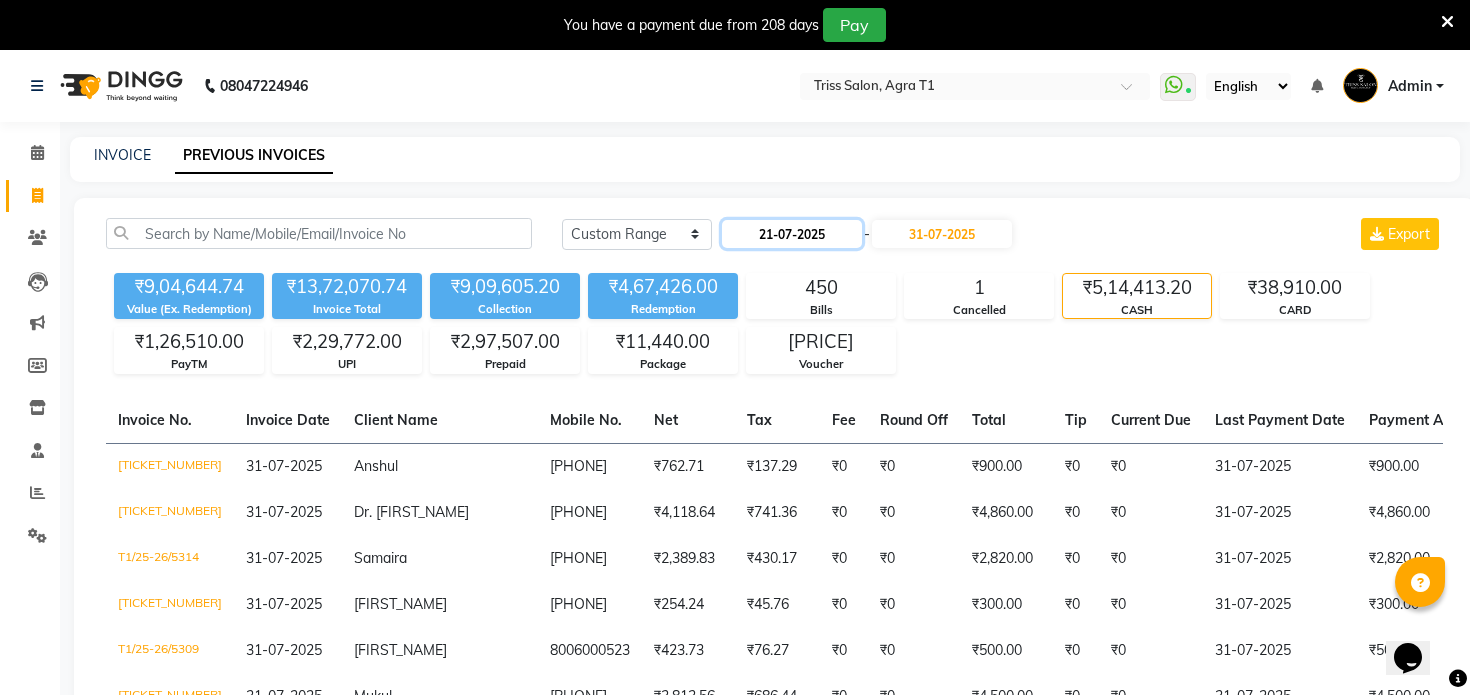 click on "21-07-2025" 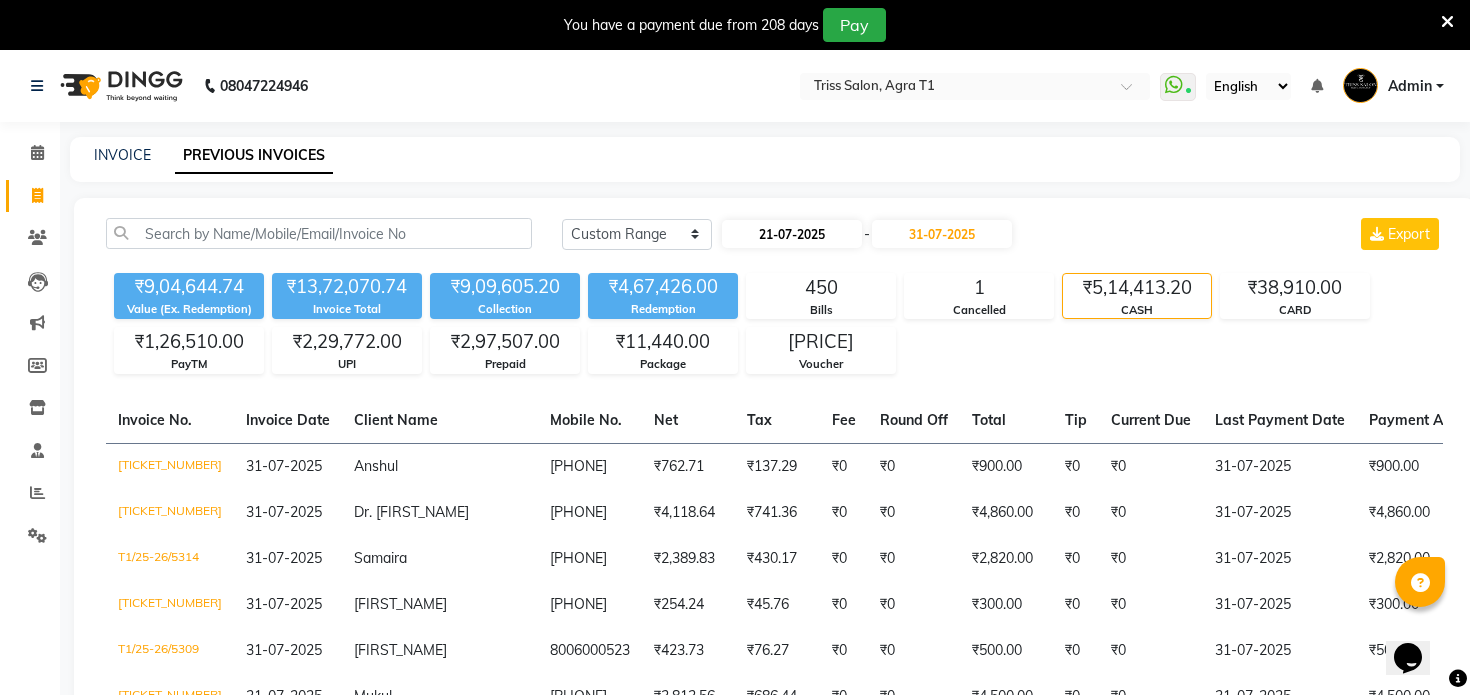 select on "7" 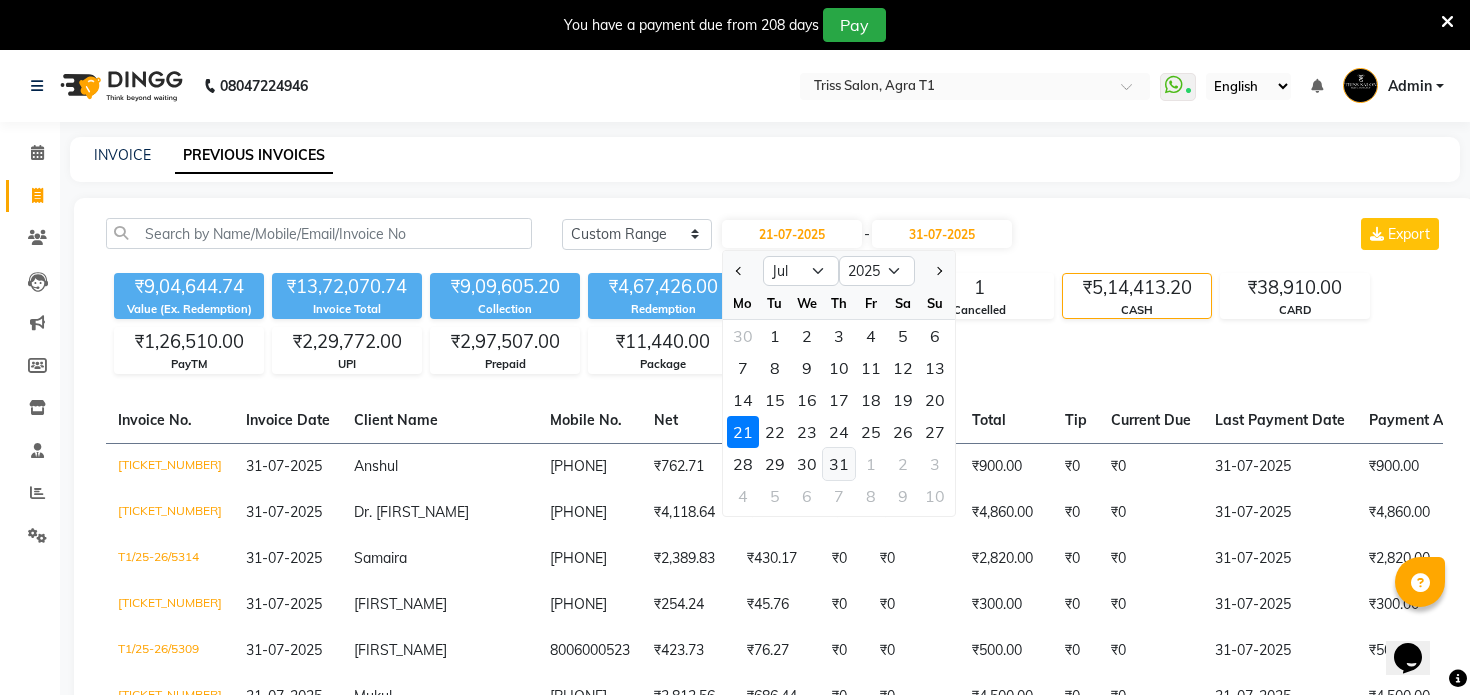 click on "31" 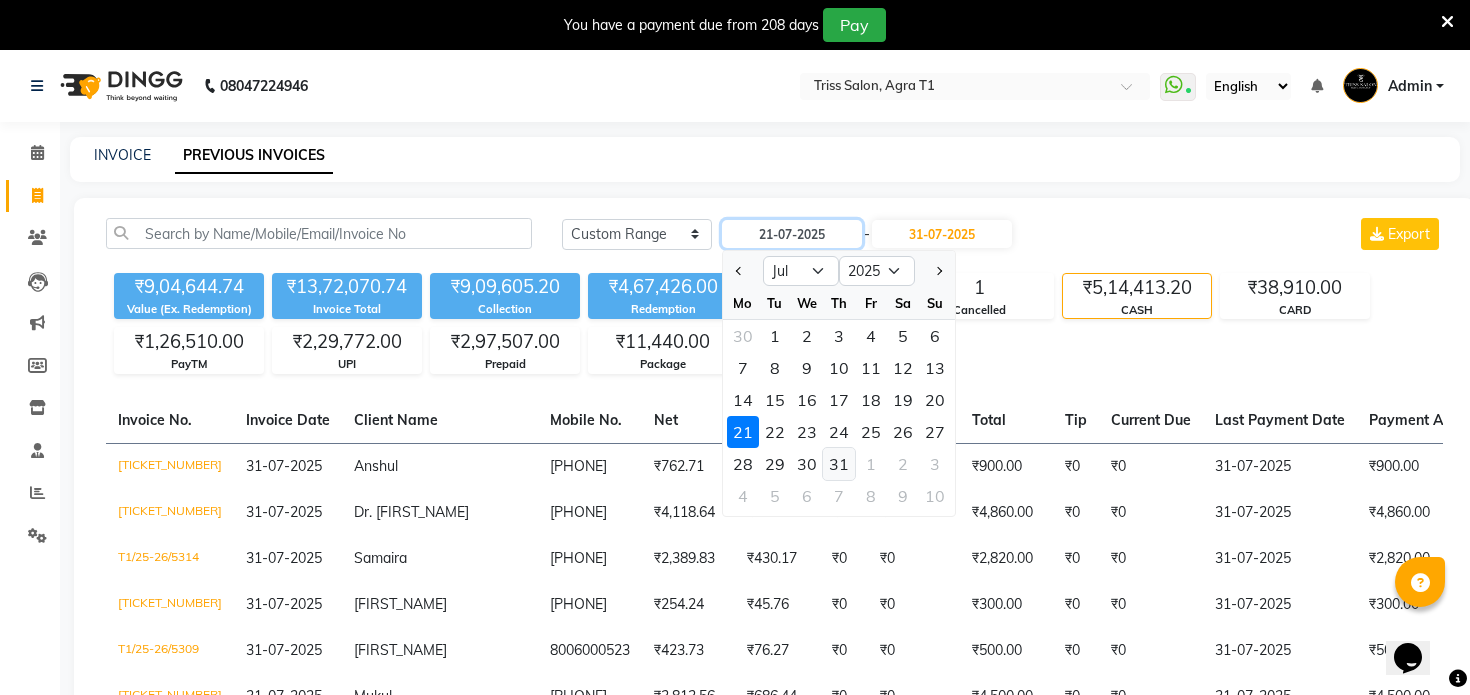 type on "31-07-2025" 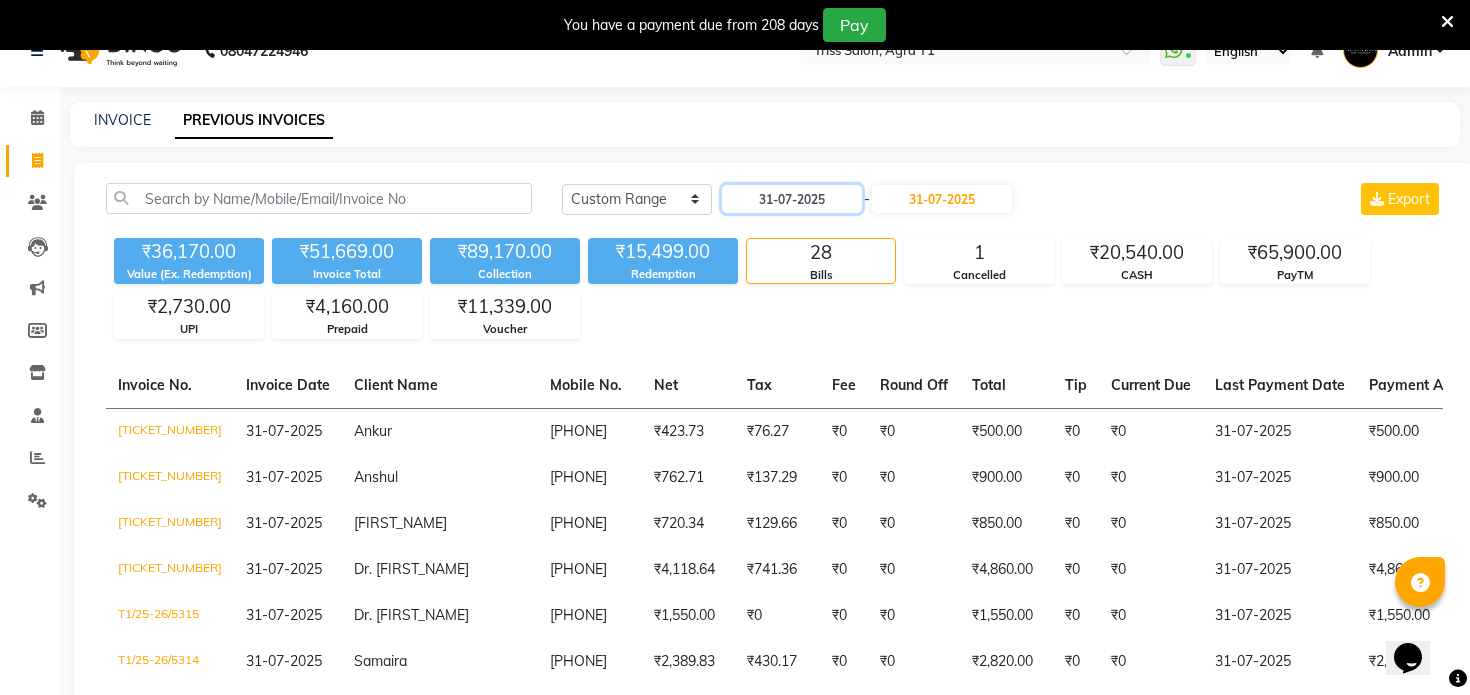scroll, scrollTop: 36, scrollLeft: 0, axis: vertical 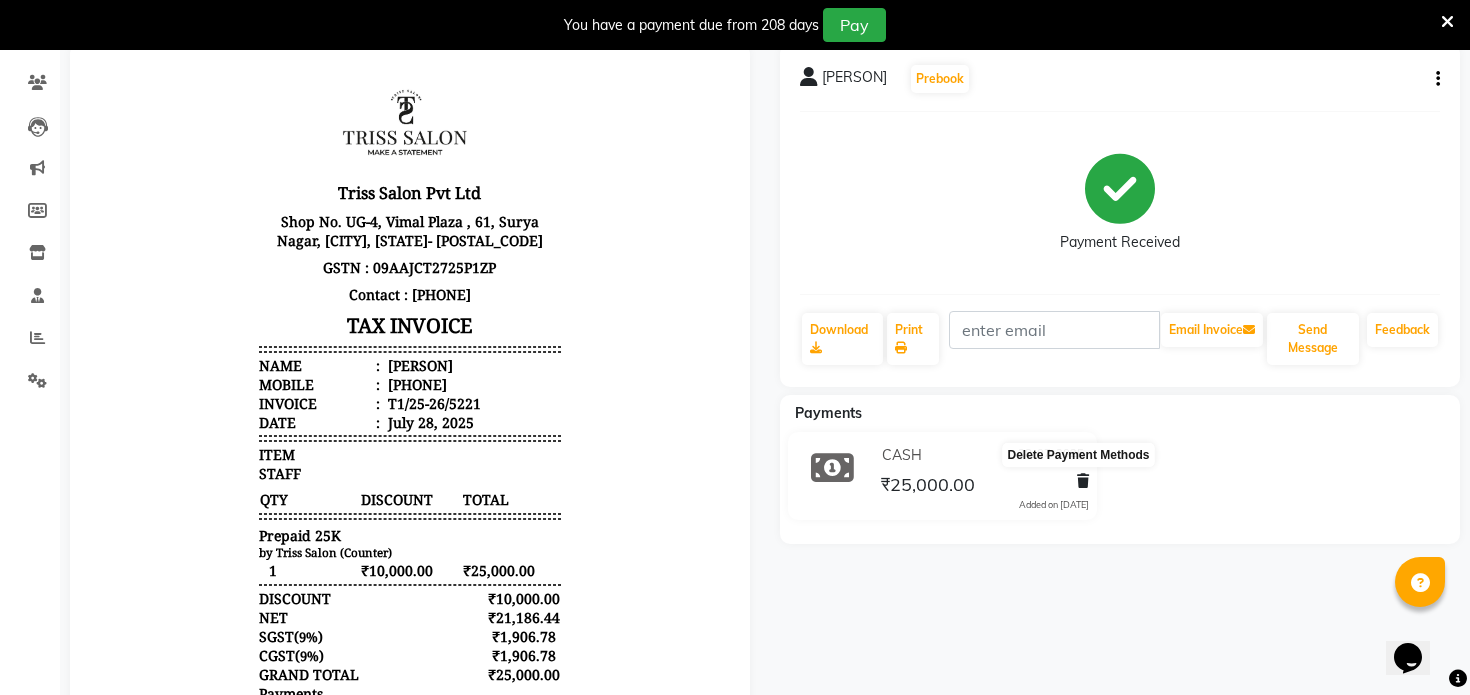 click 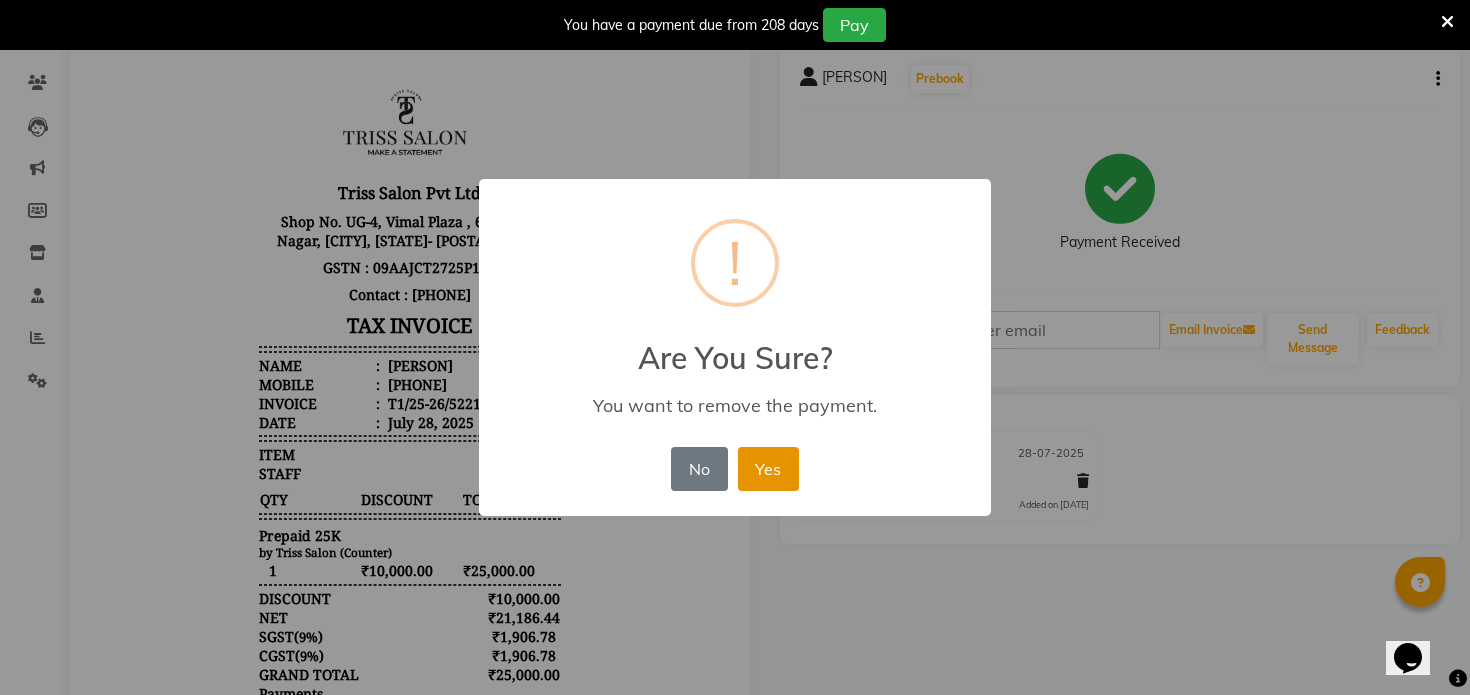 click on "Yes" at bounding box center [768, 469] 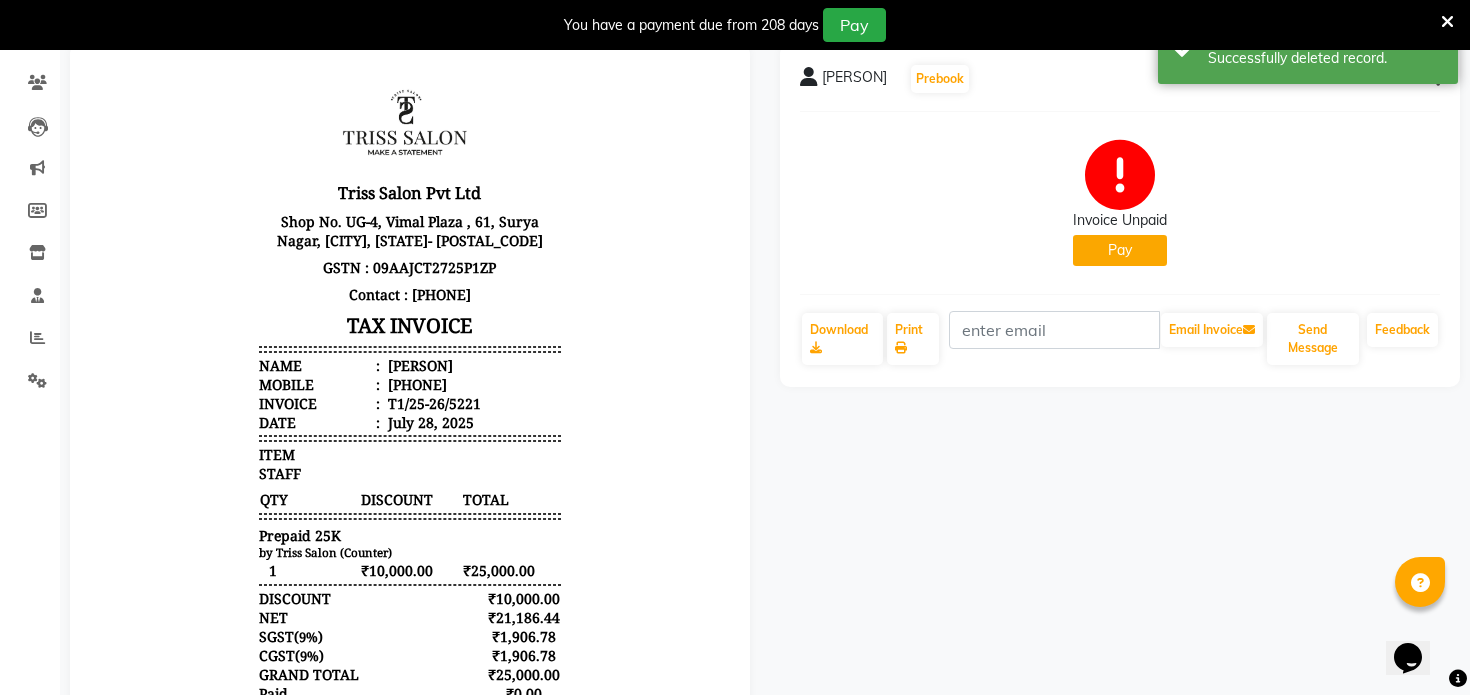 click on "Pay" 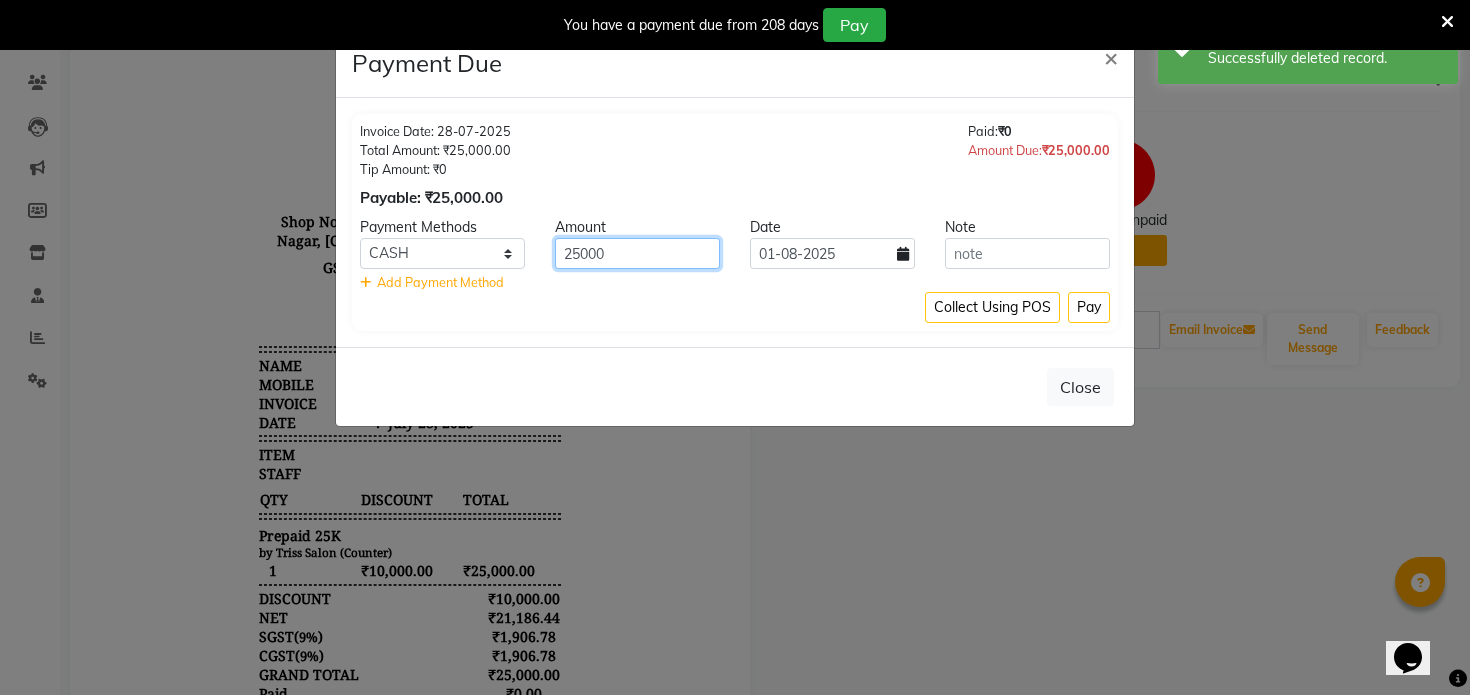 click on "25000" 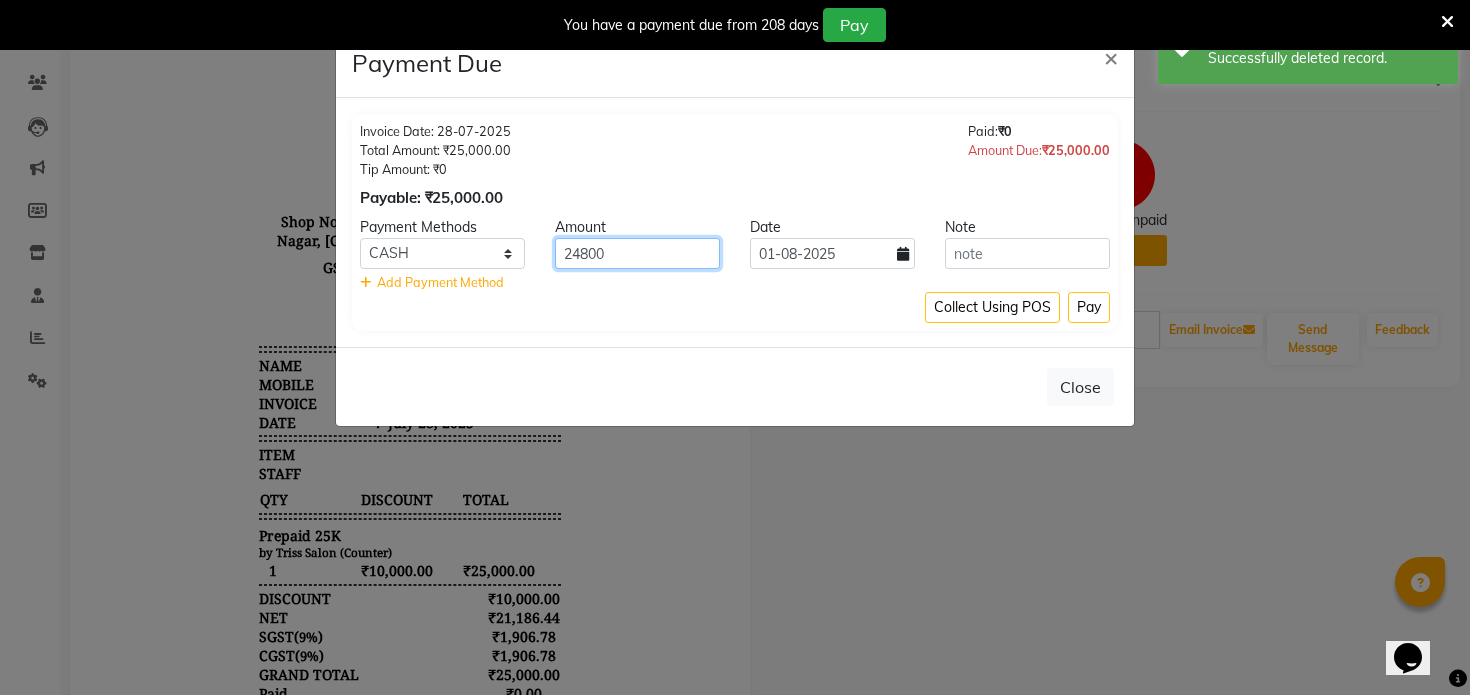 type on "24800" 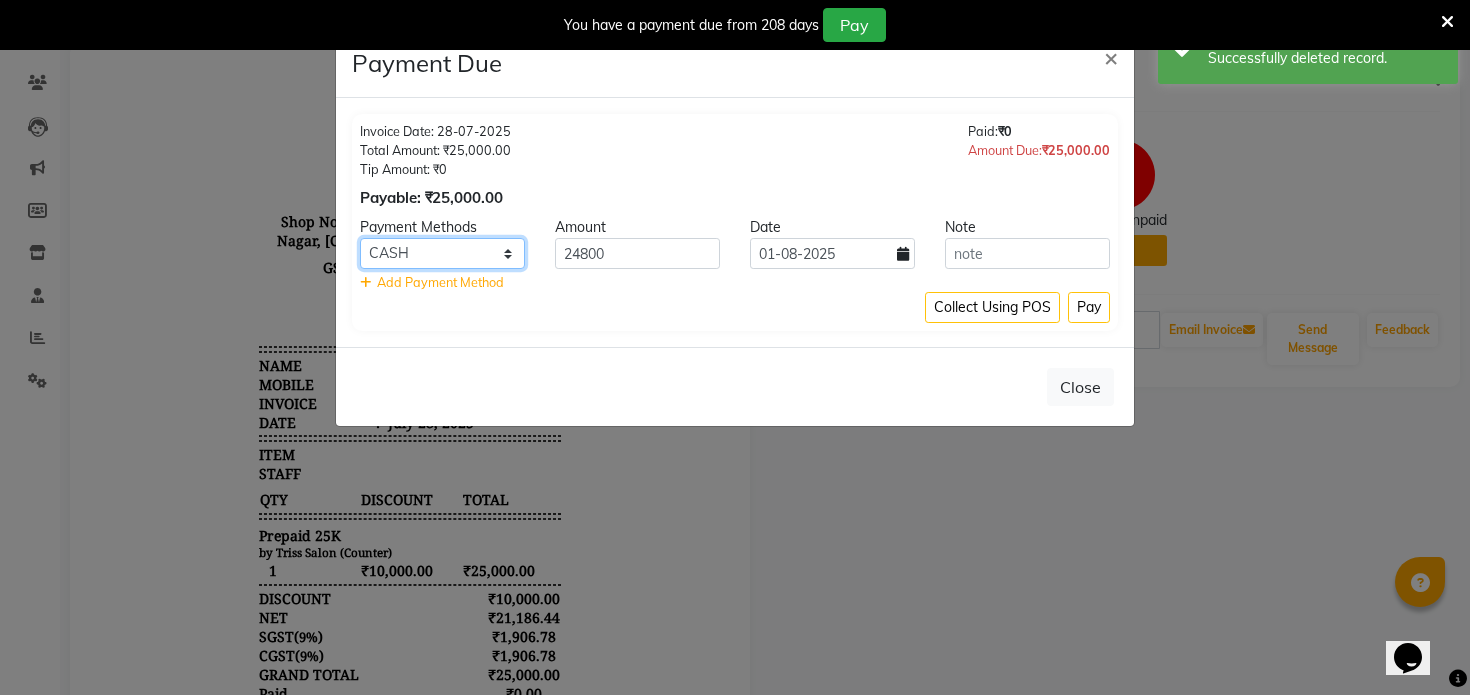 click on "PayTM CASH CARD UPI Bad Debts" 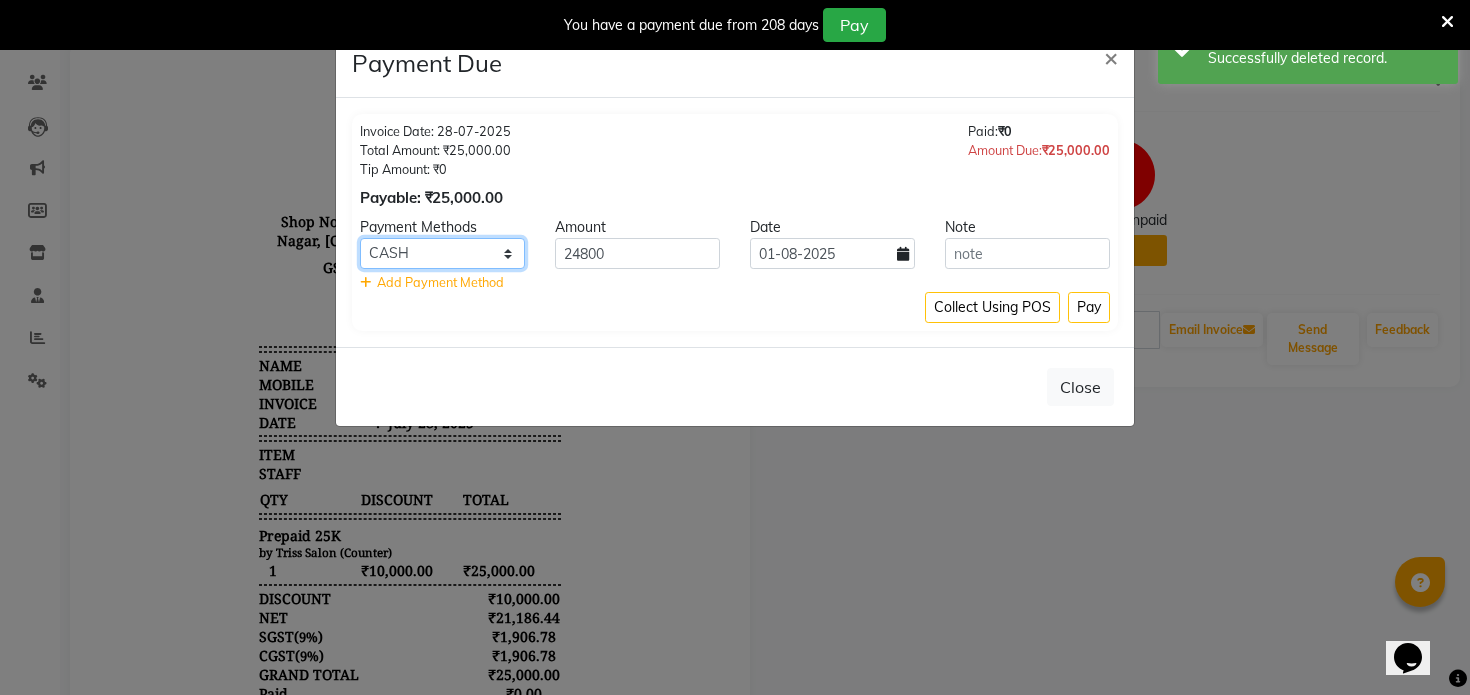 select on "6" 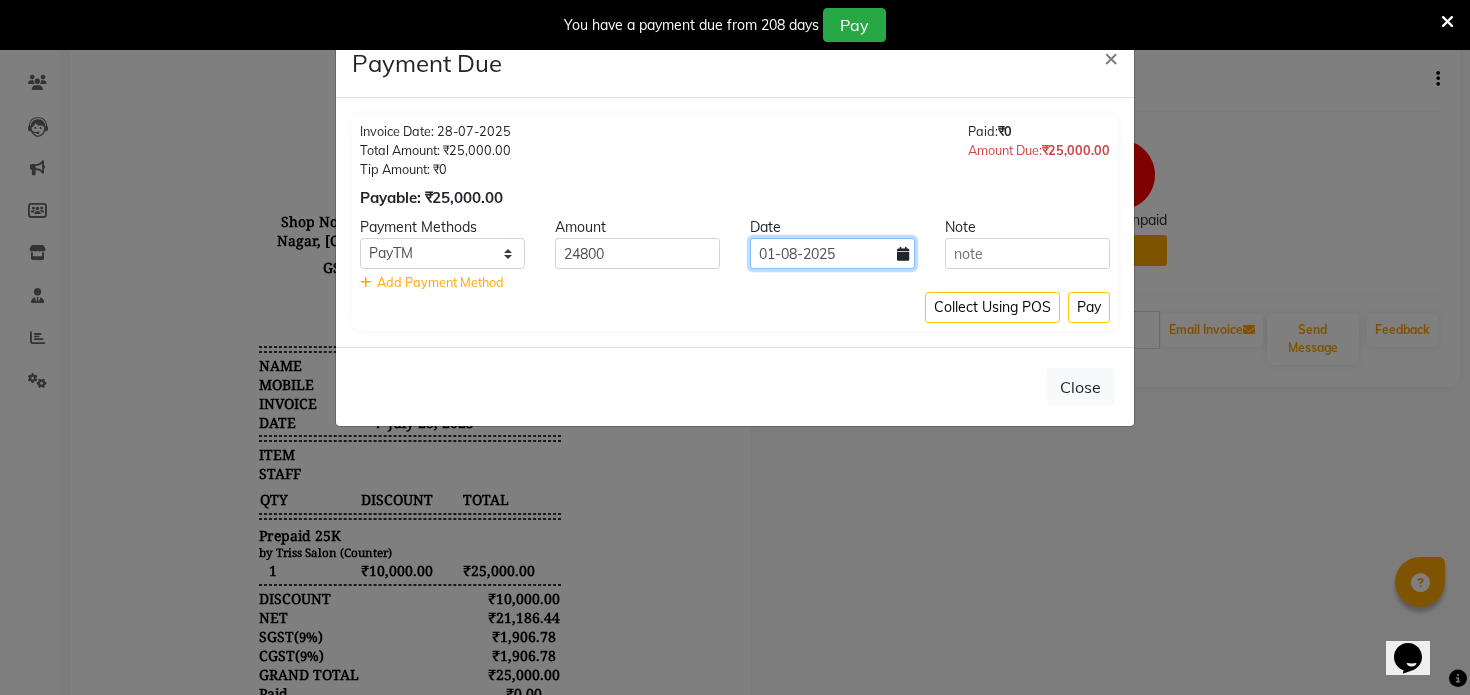 click on "01-08-2025" 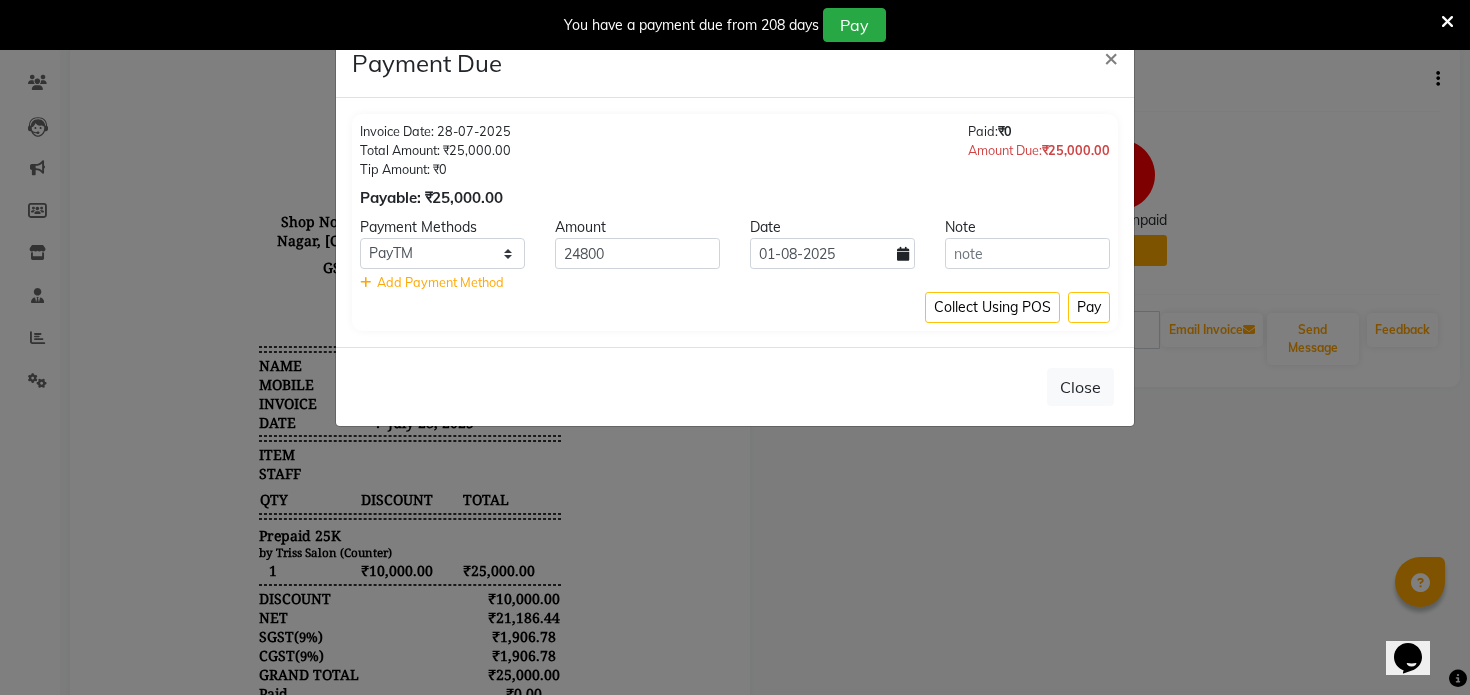 select on "8" 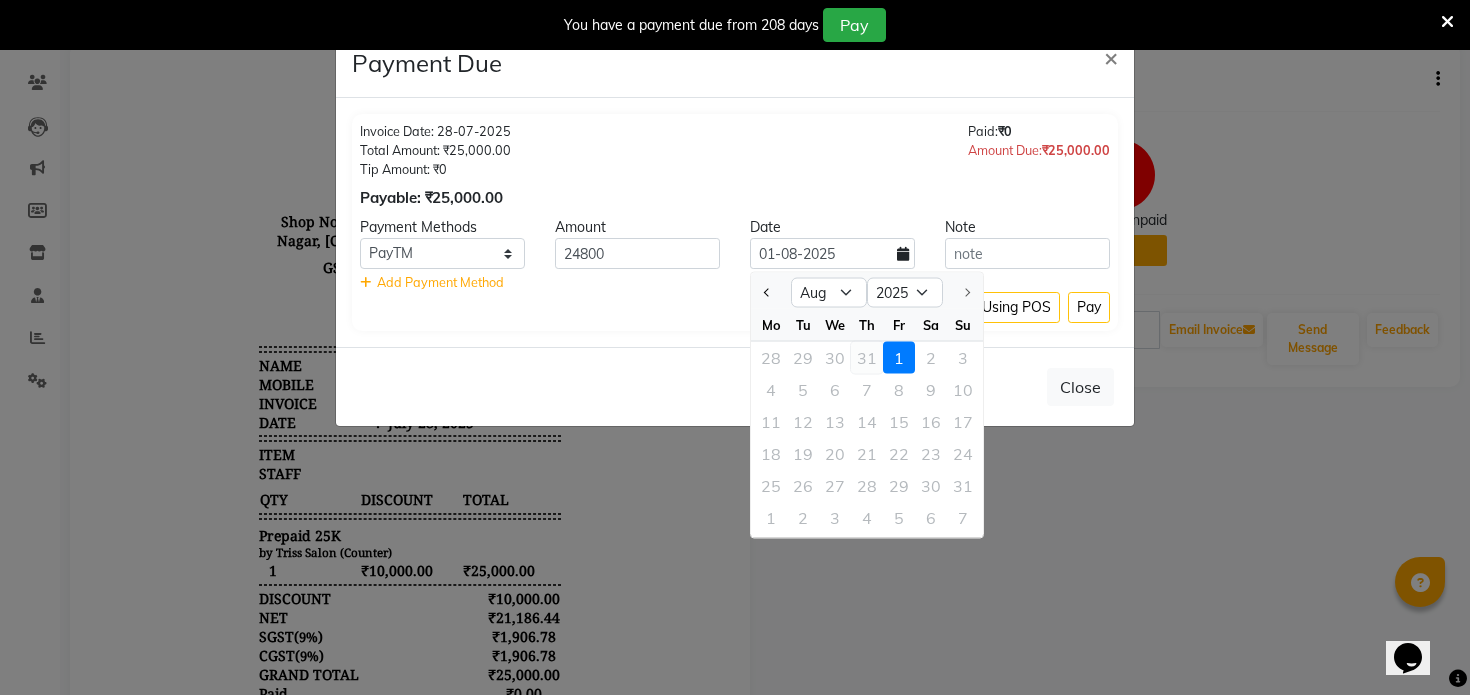 click on "31" 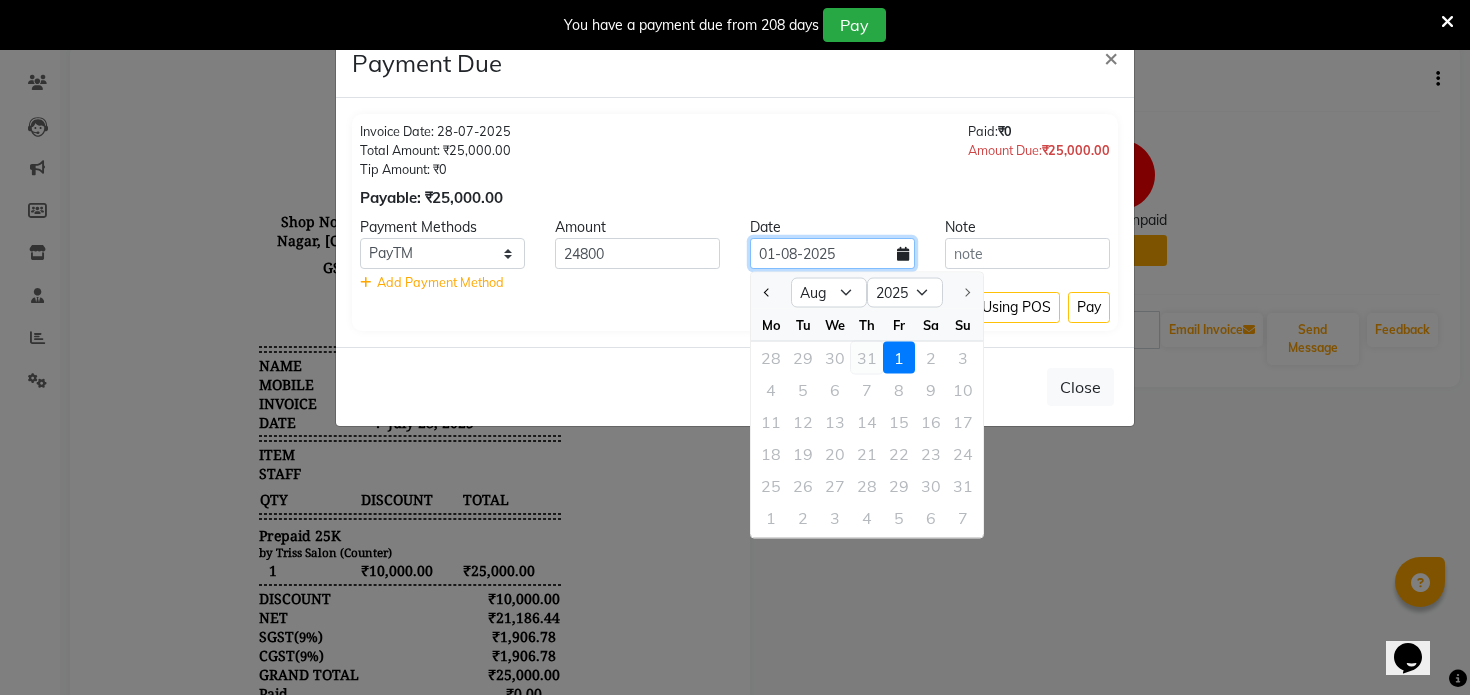 type on "31-07-2025" 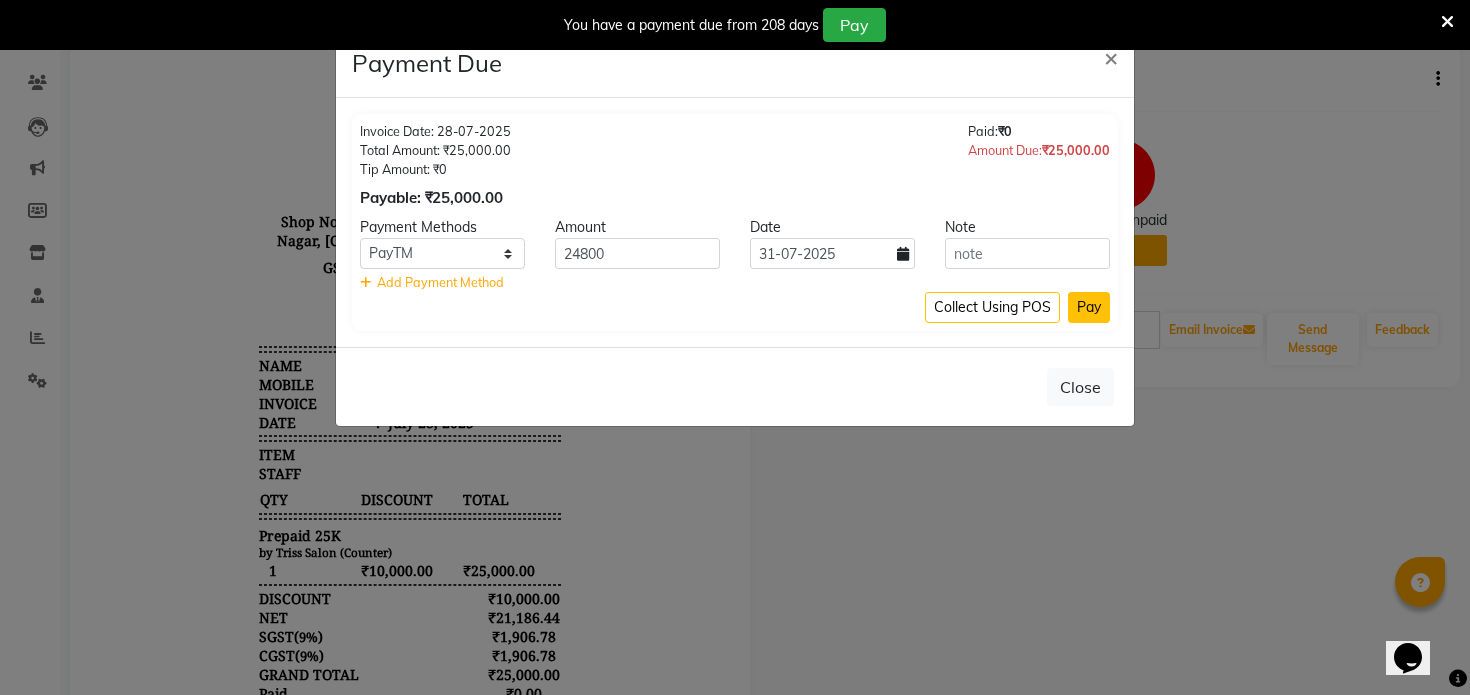 click on "Pay" 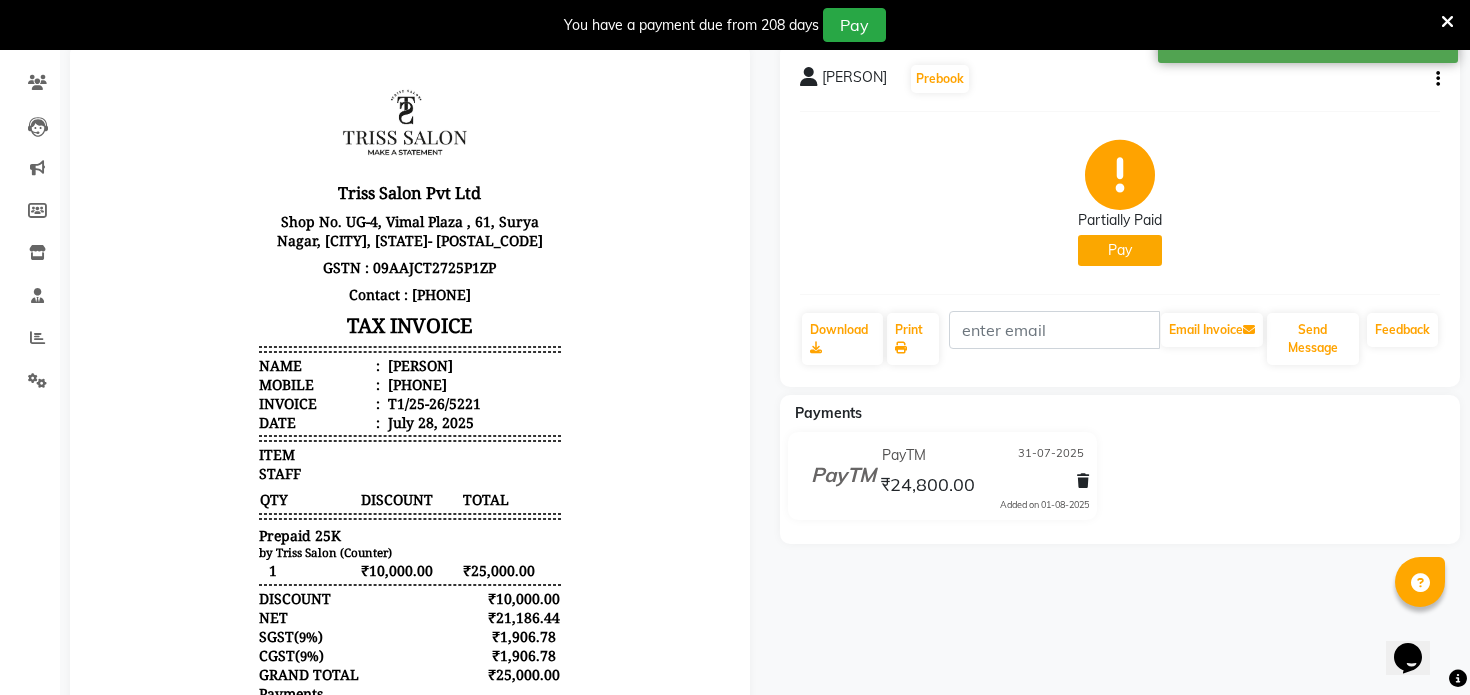 click on "Pay" 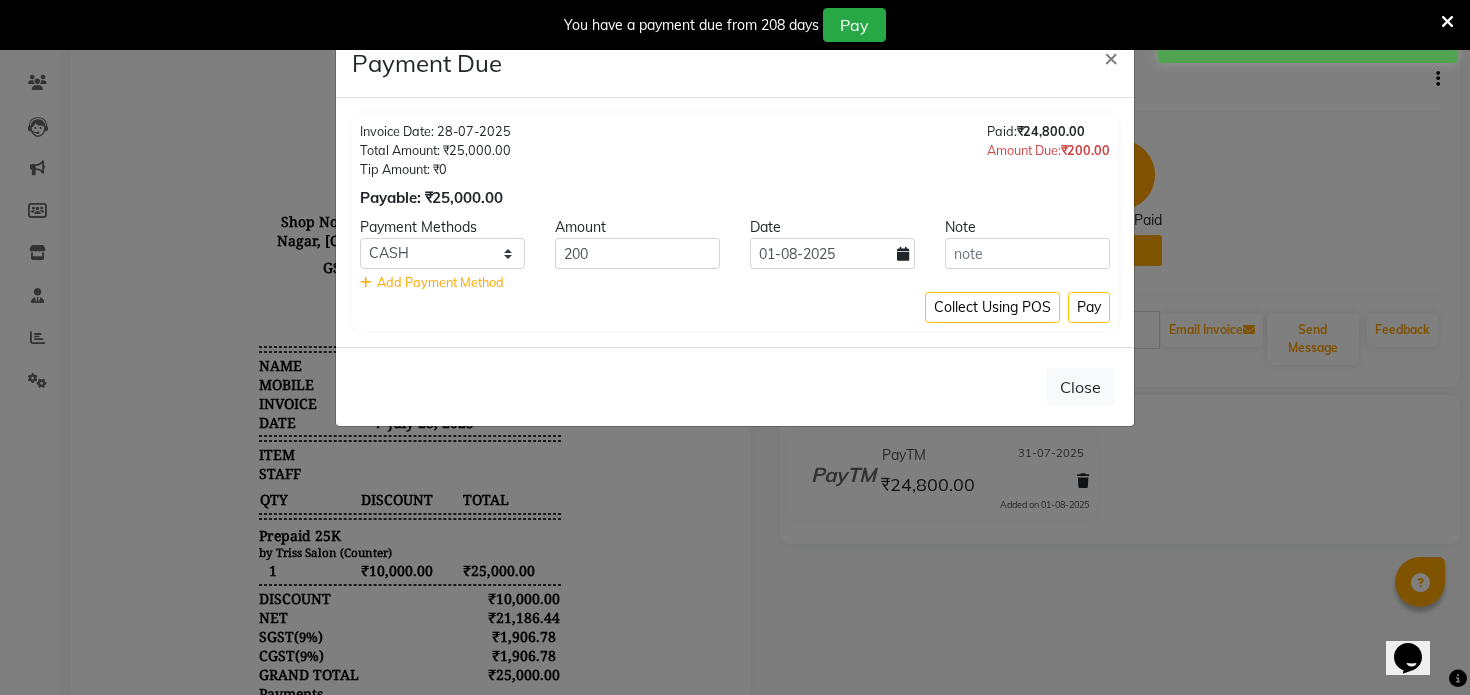 click 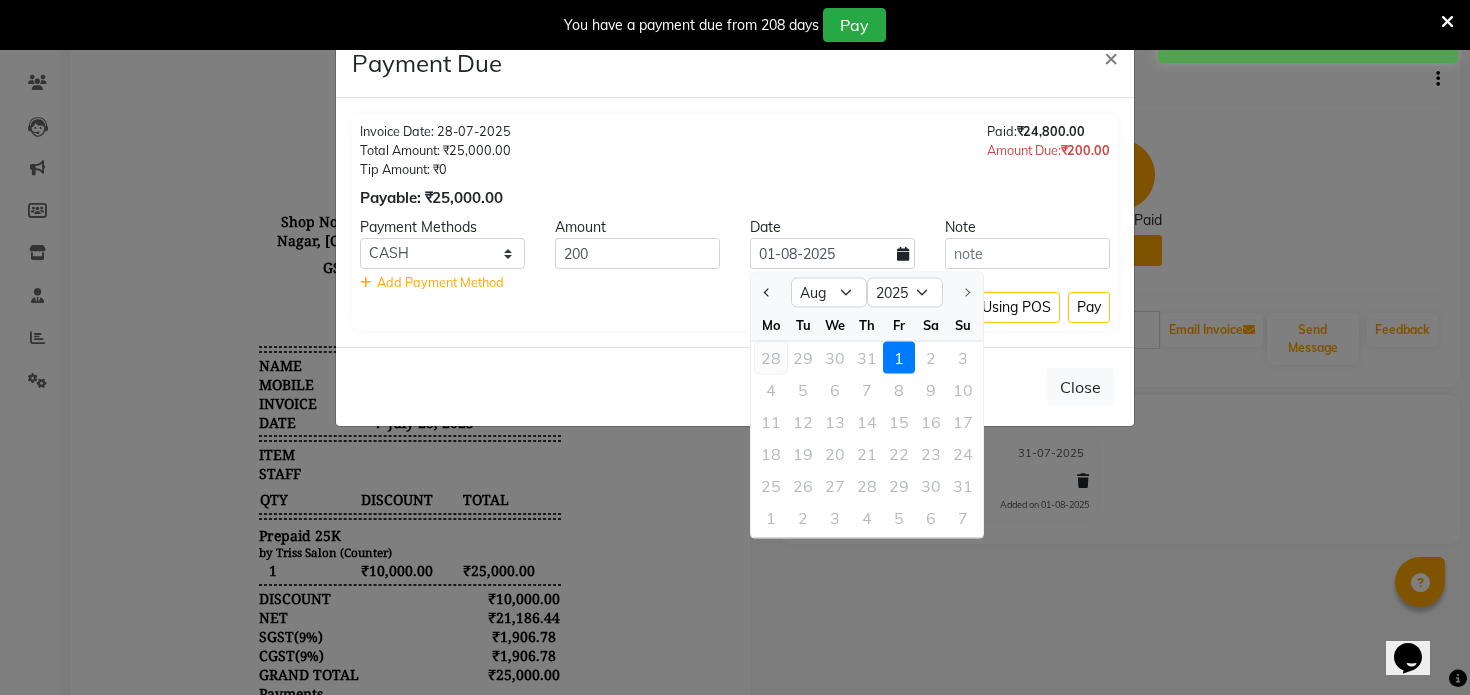 click on "28" 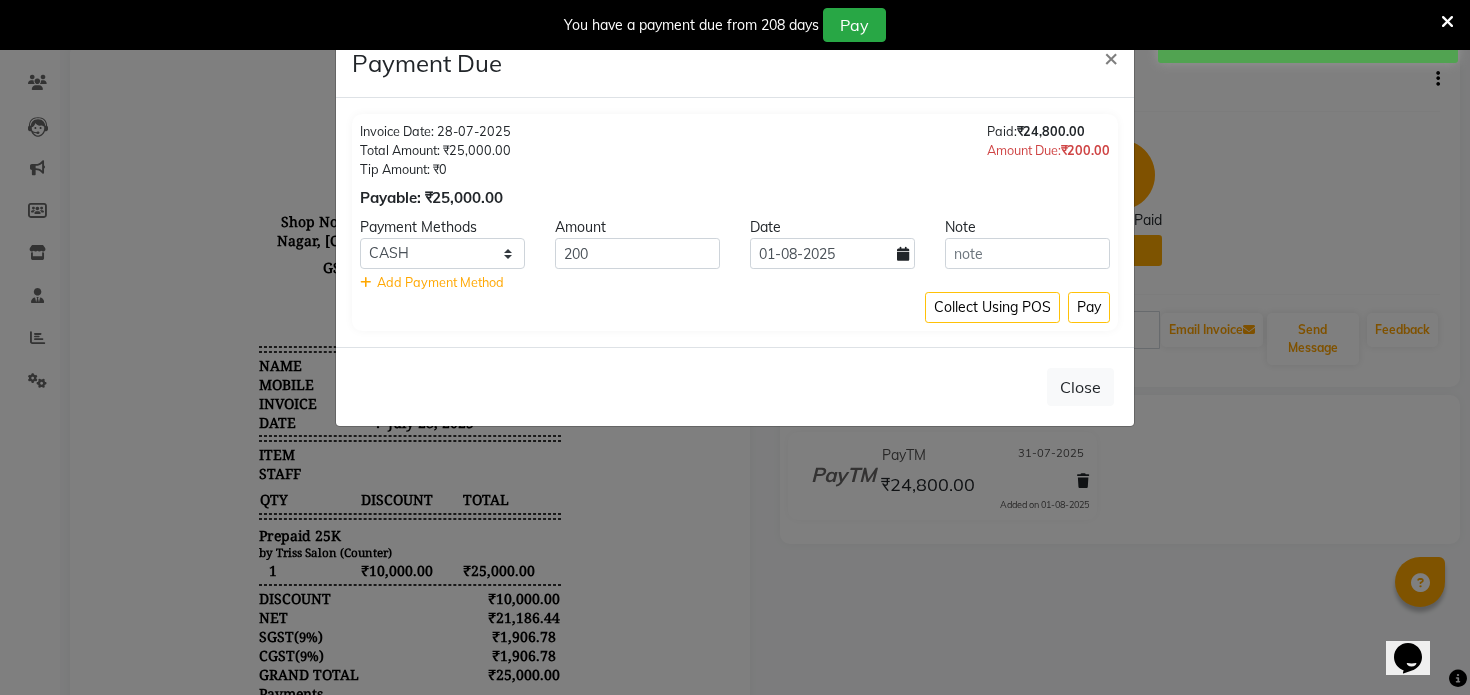type on "28-07-2025" 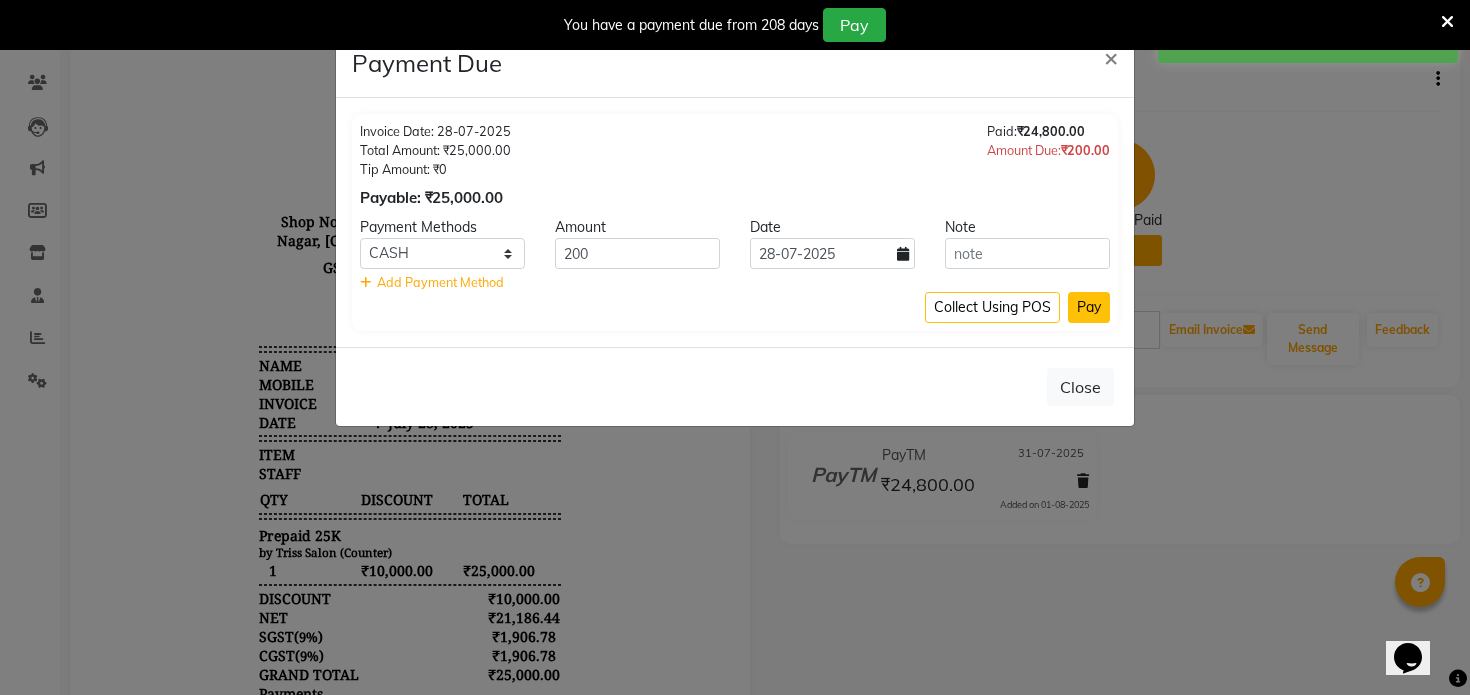 click on "Pay" 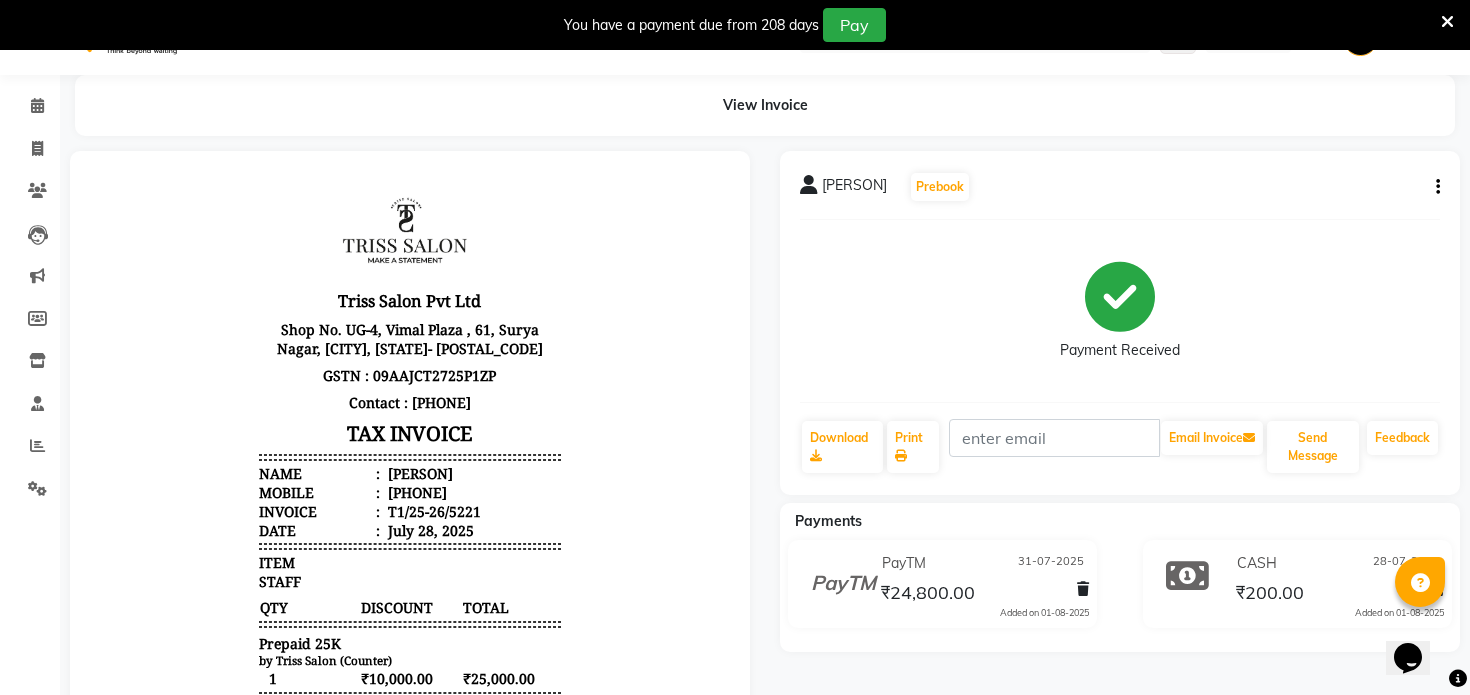 scroll, scrollTop: 0, scrollLeft: 0, axis: both 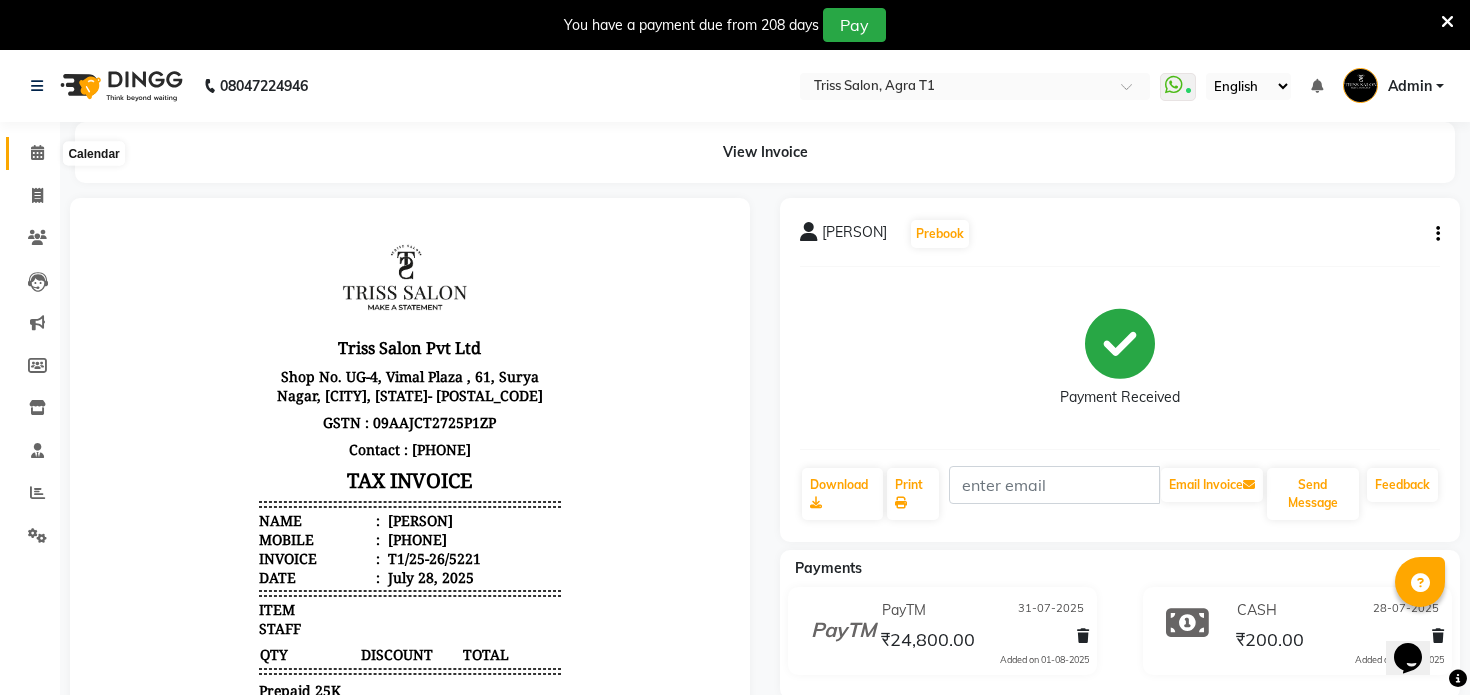 click 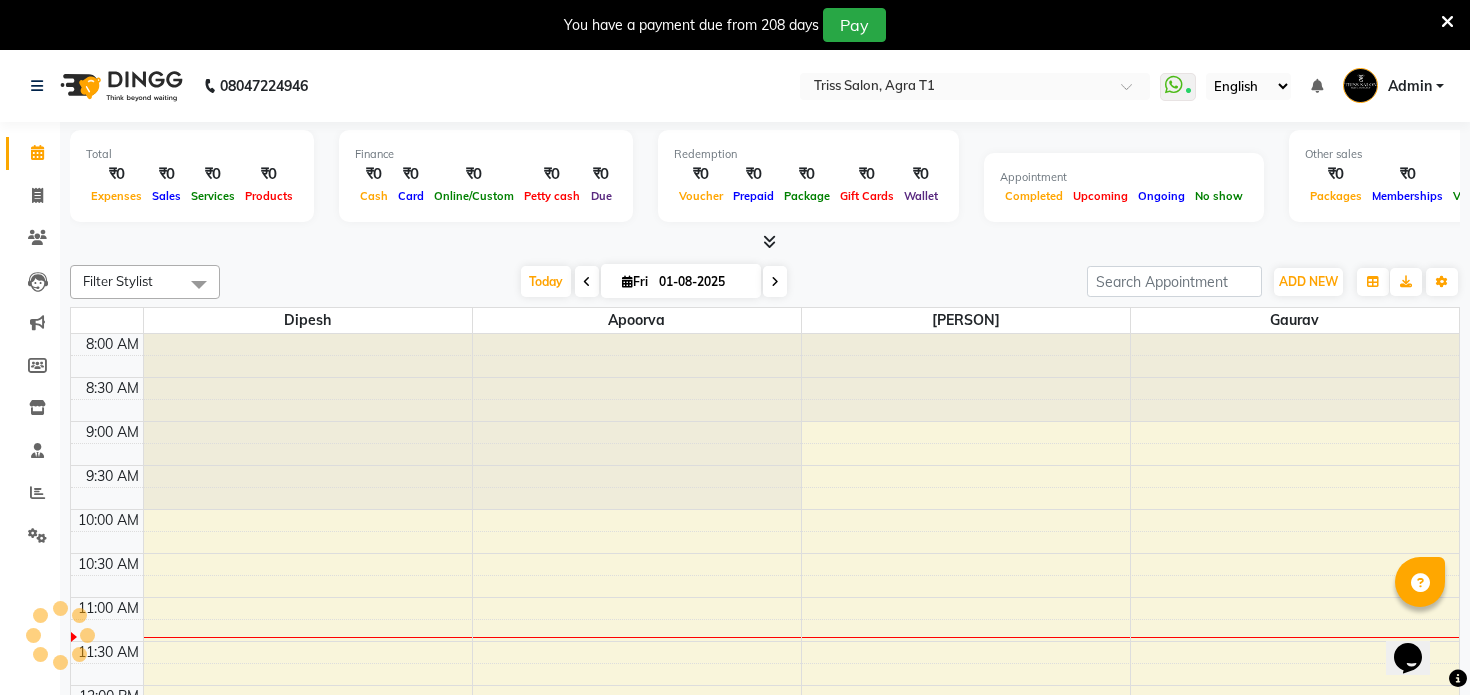 scroll, scrollTop: 0, scrollLeft: 0, axis: both 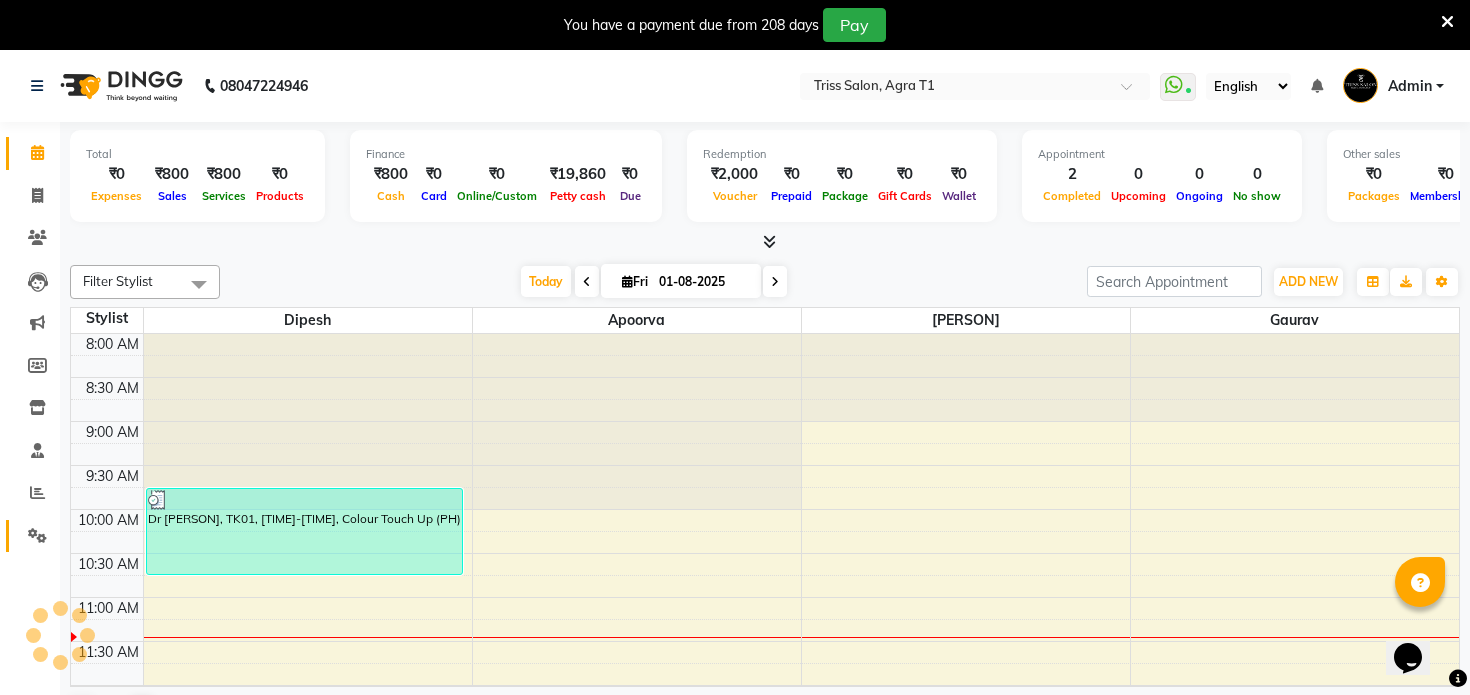 click on "Settings" 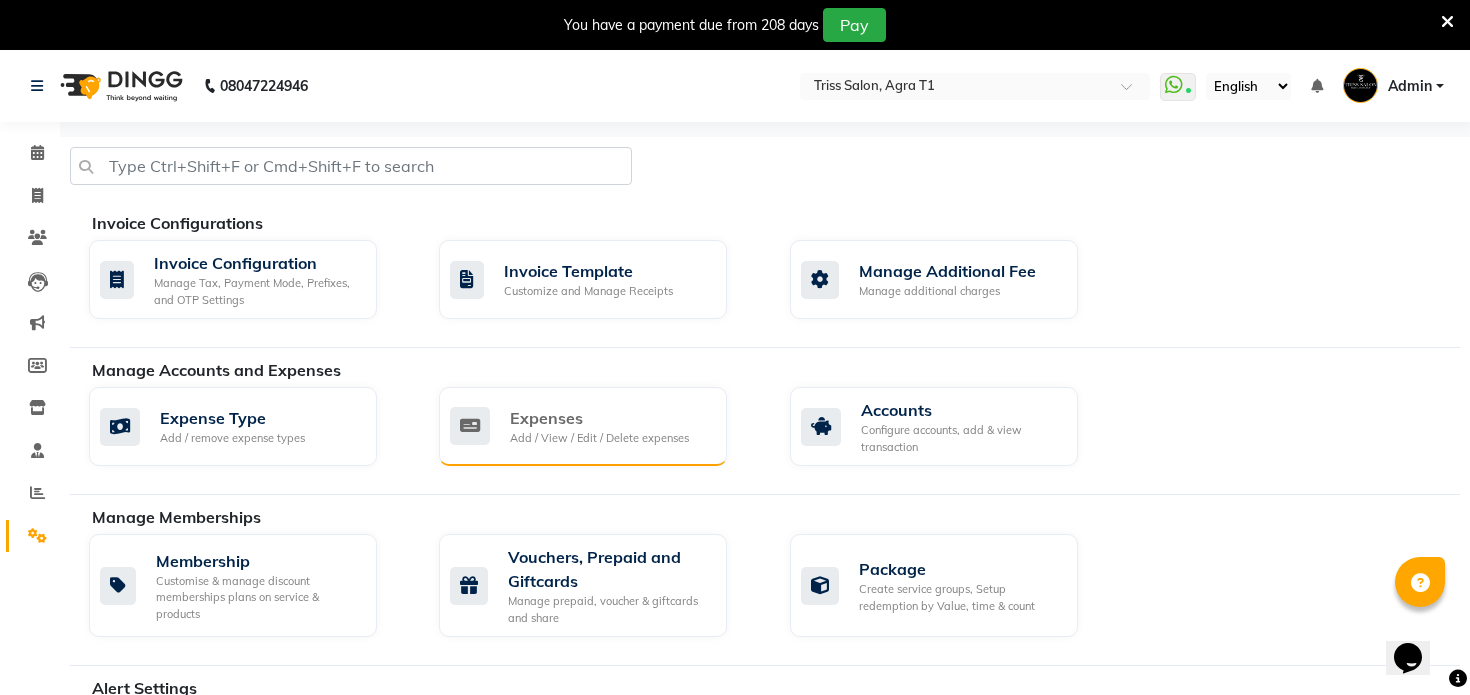 click on "Add / View / Edit / Delete expenses" 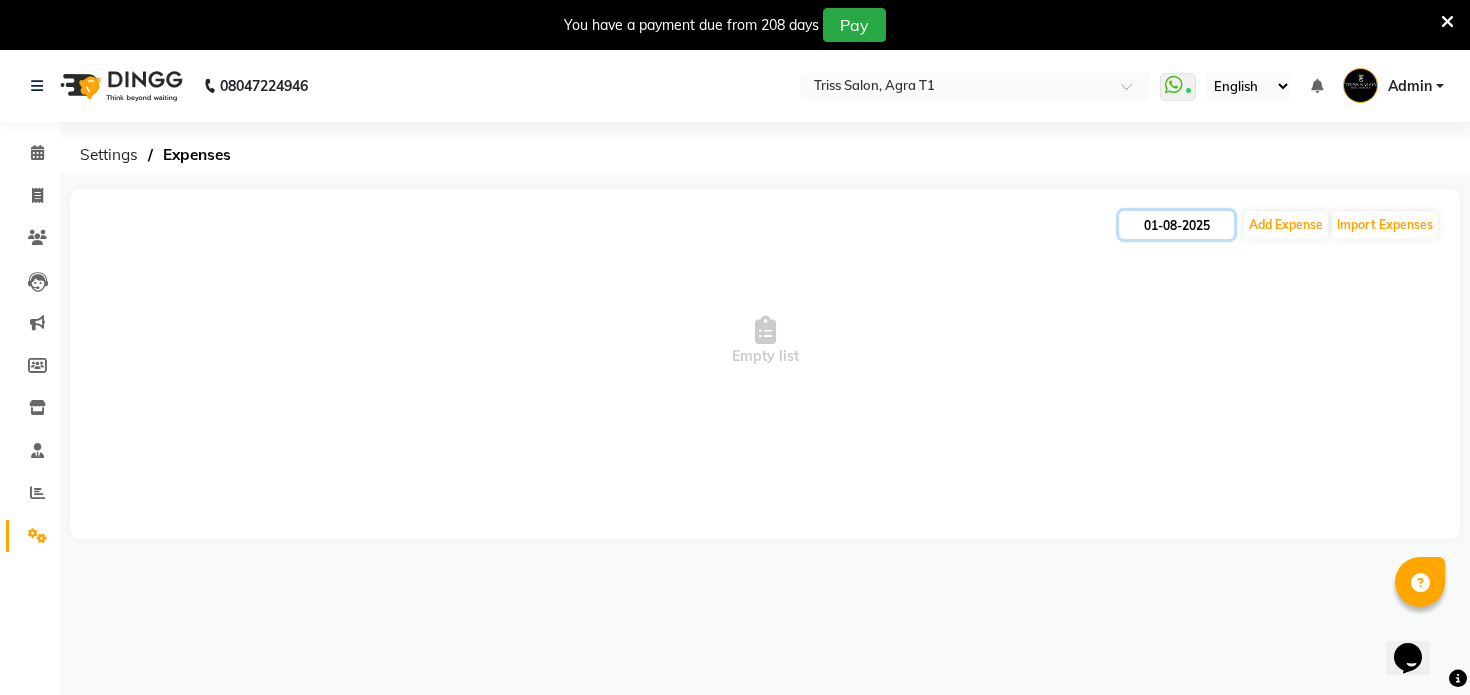 click on "01-08-2025" 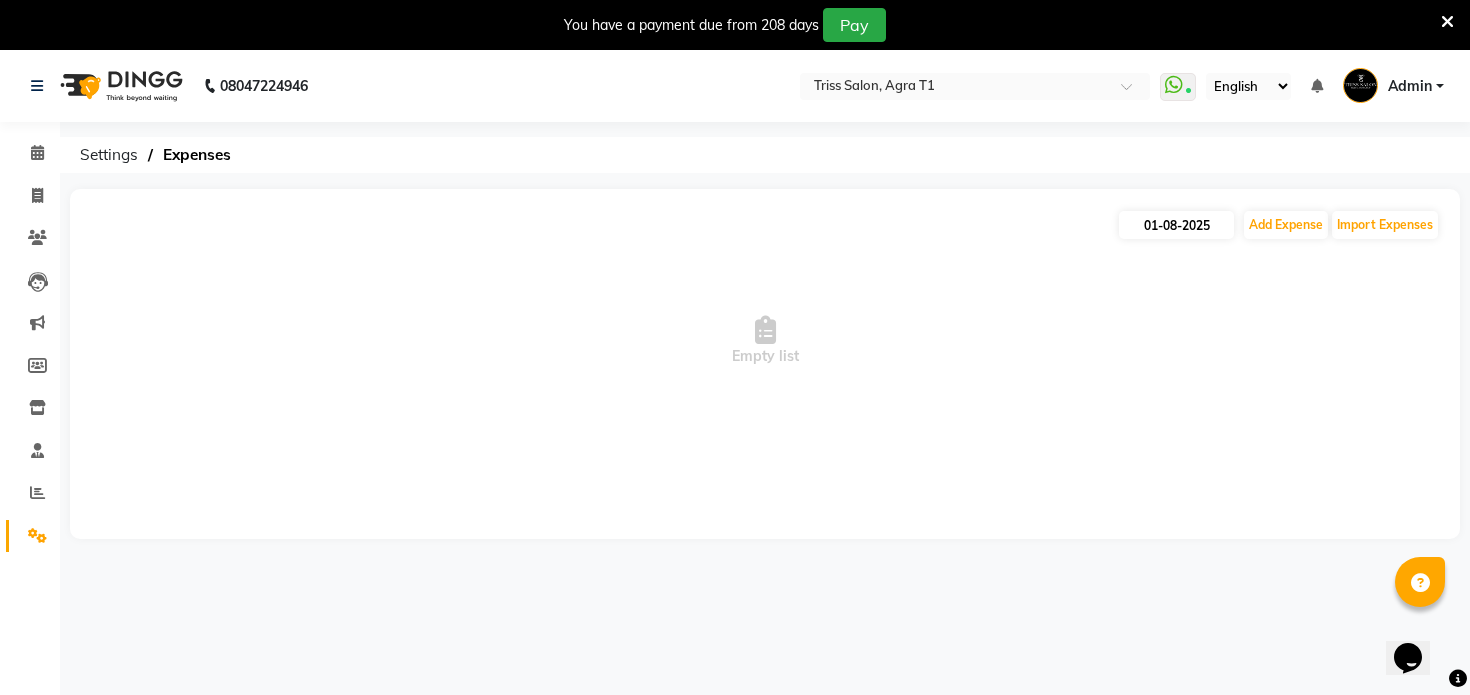 select on "8" 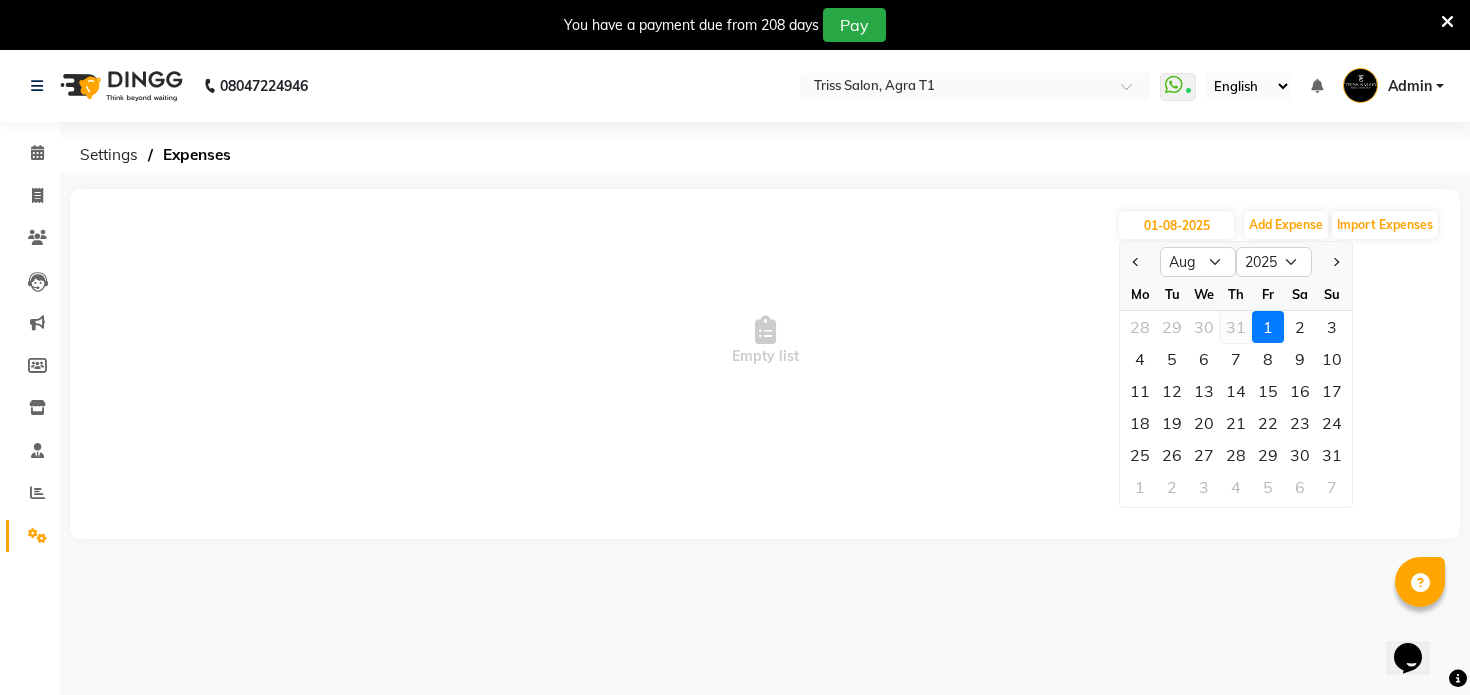 click on "31" 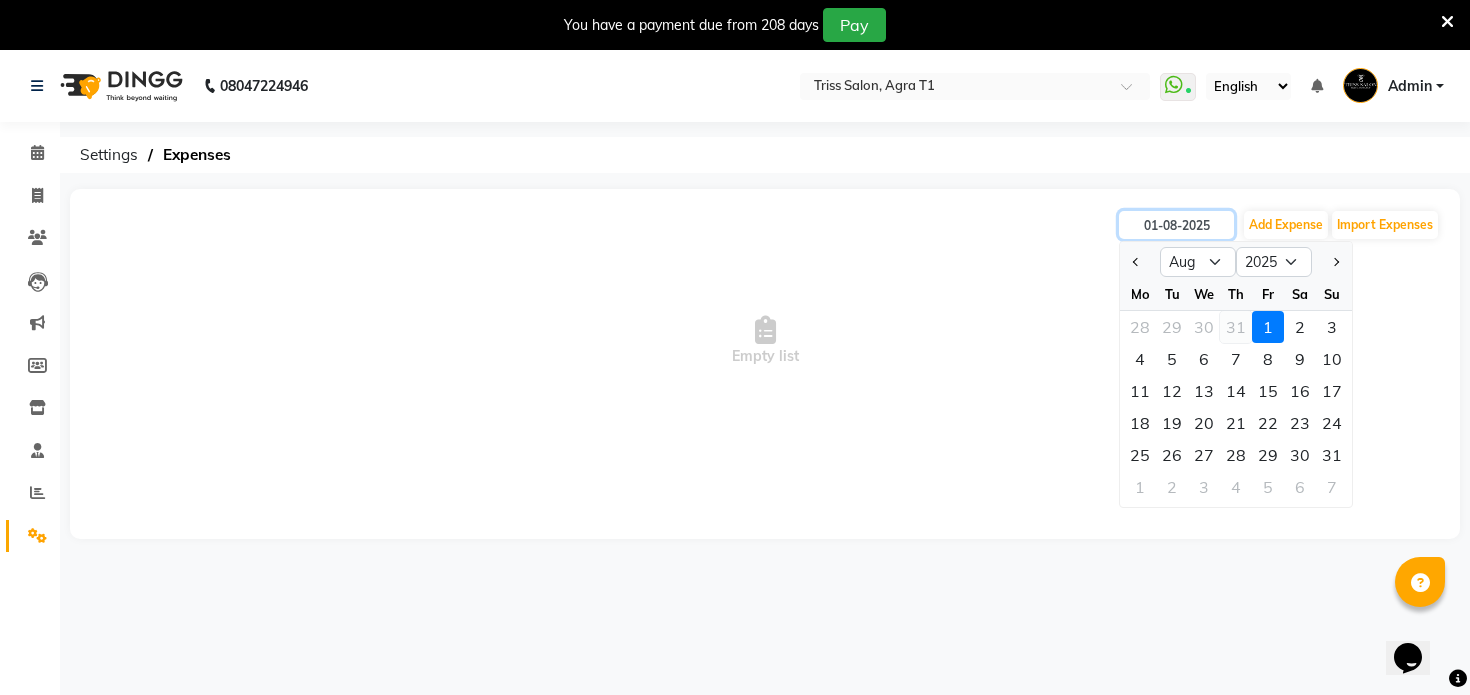 type on "31-07-2025" 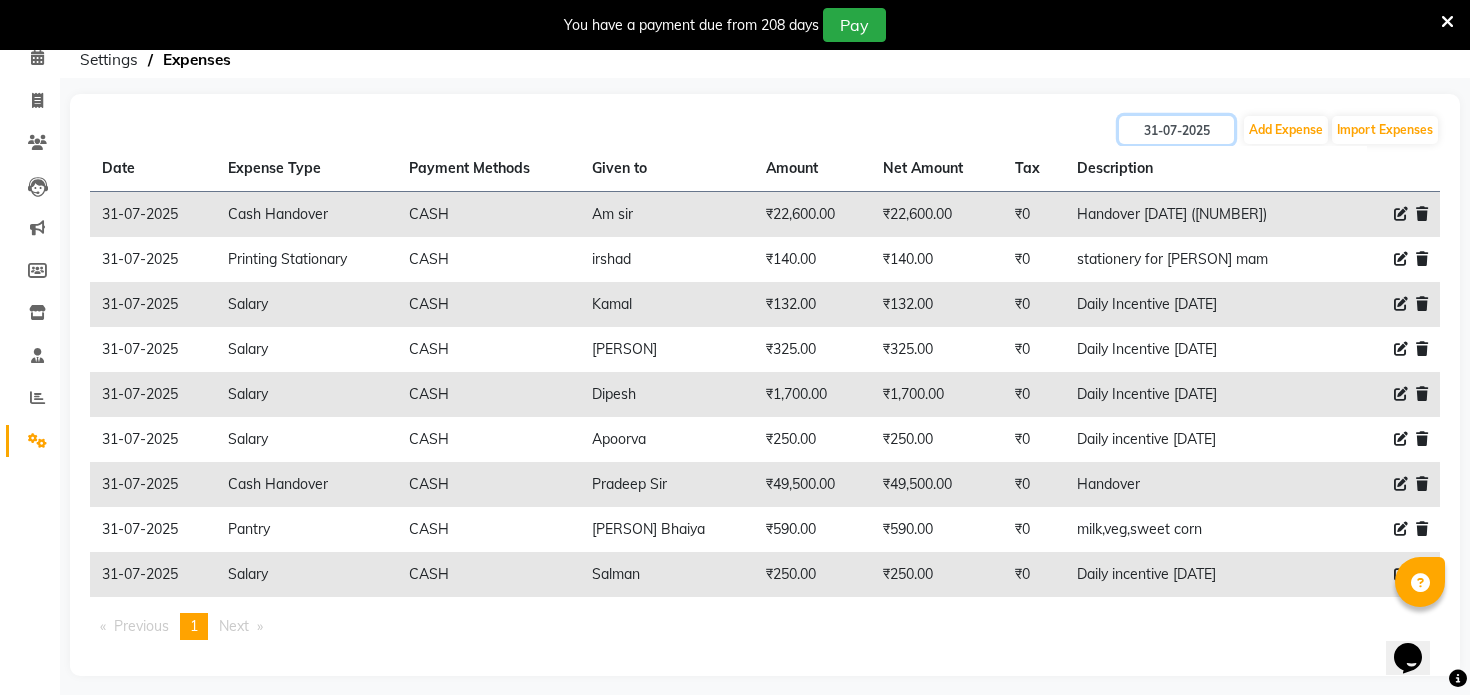 scroll, scrollTop: 100, scrollLeft: 0, axis: vertical 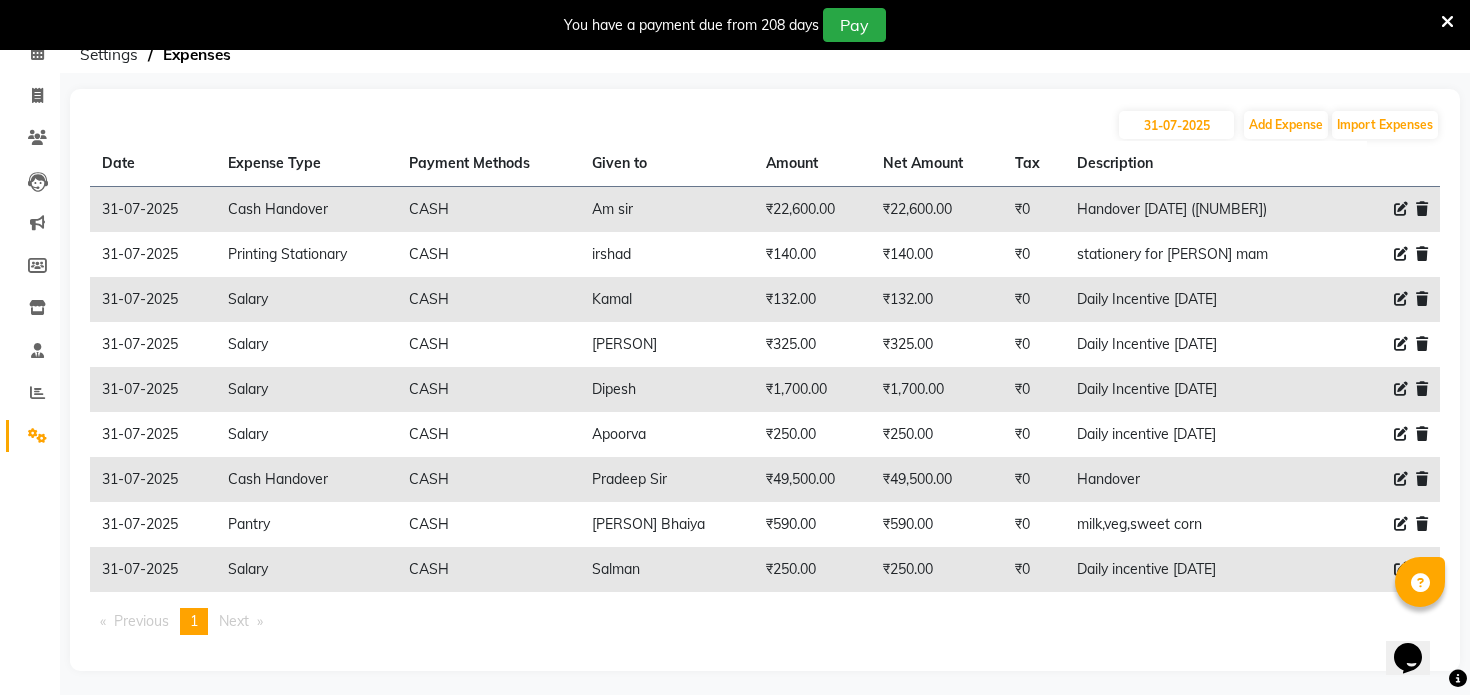 click 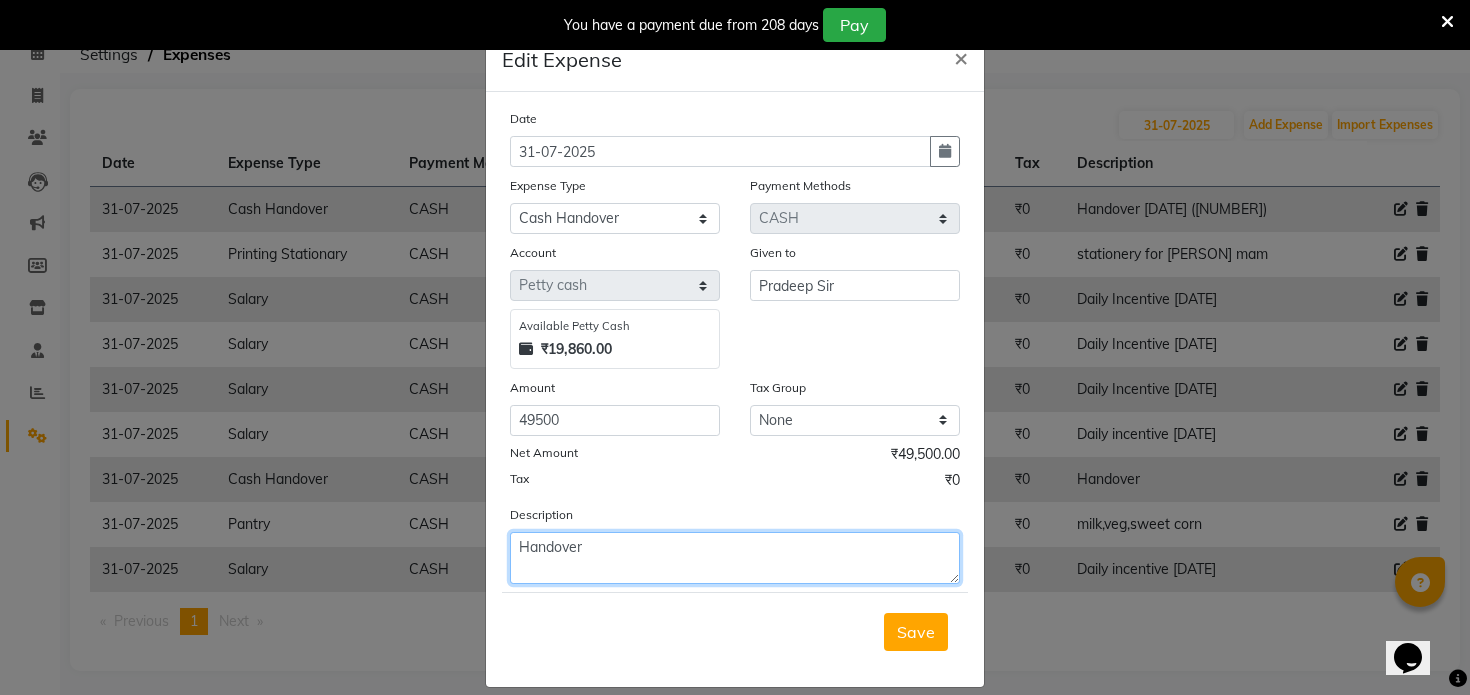 click on "Handover" 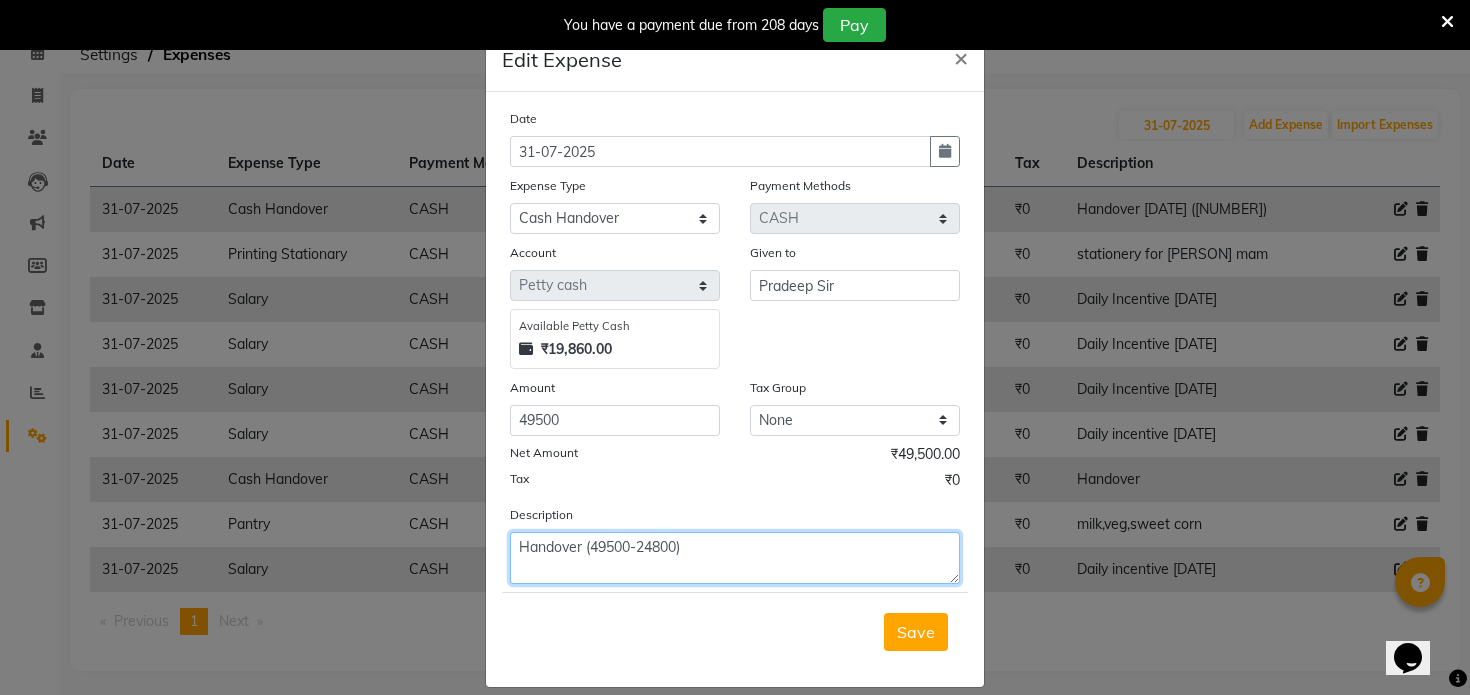 type on "Handover (49500-24800)" 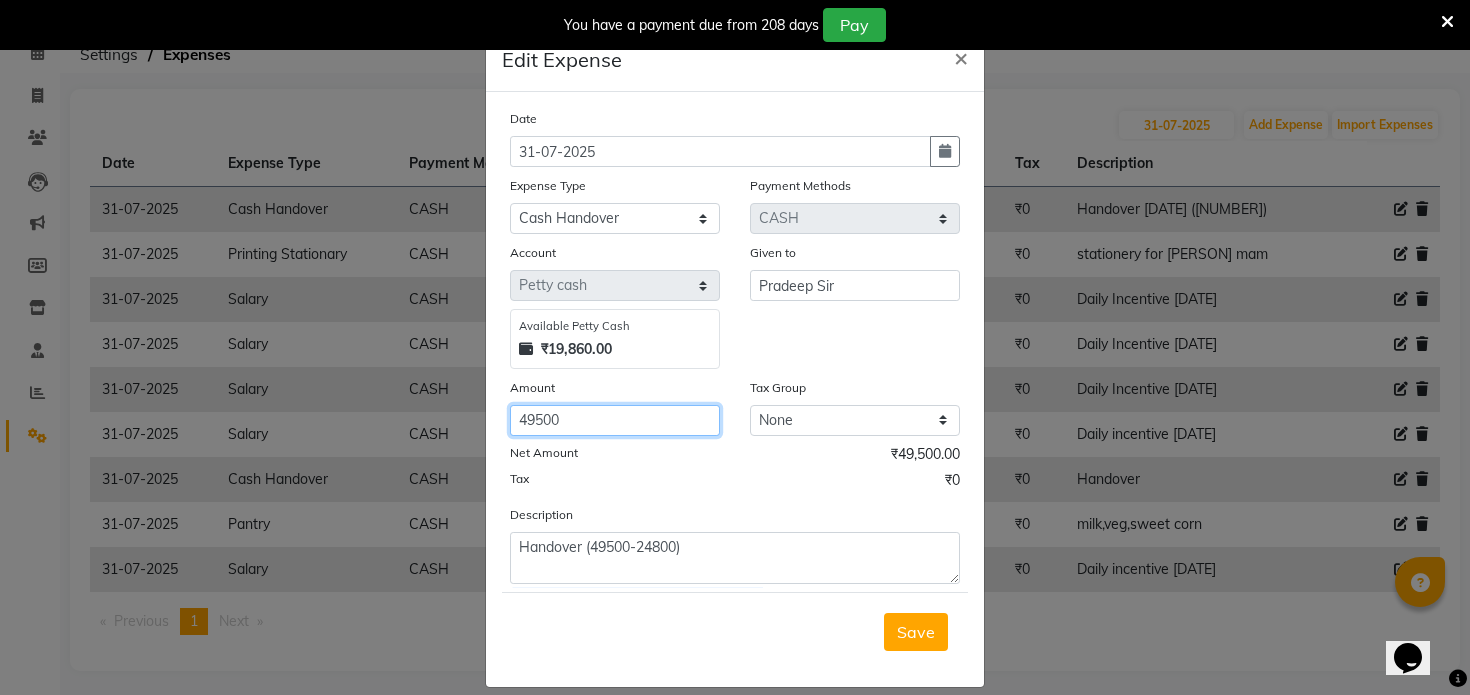 click on "49500" 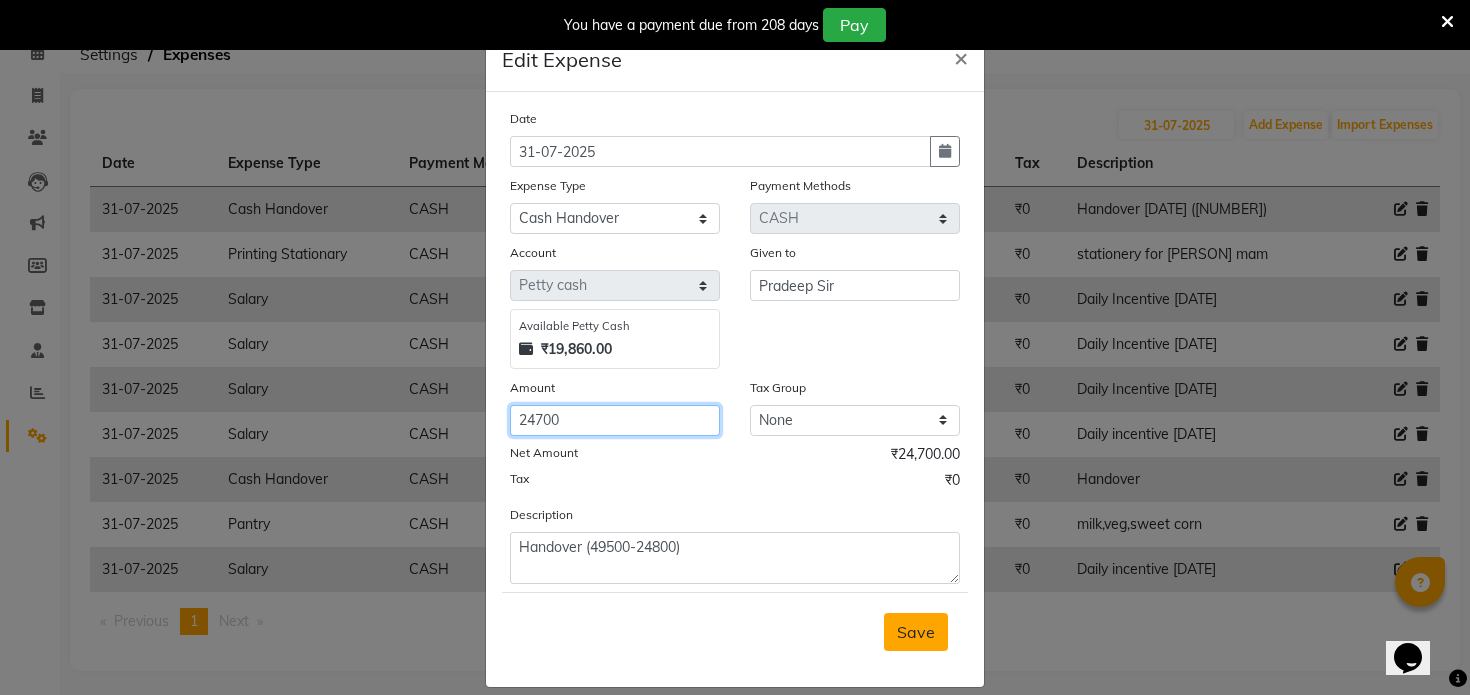 type on "24700" 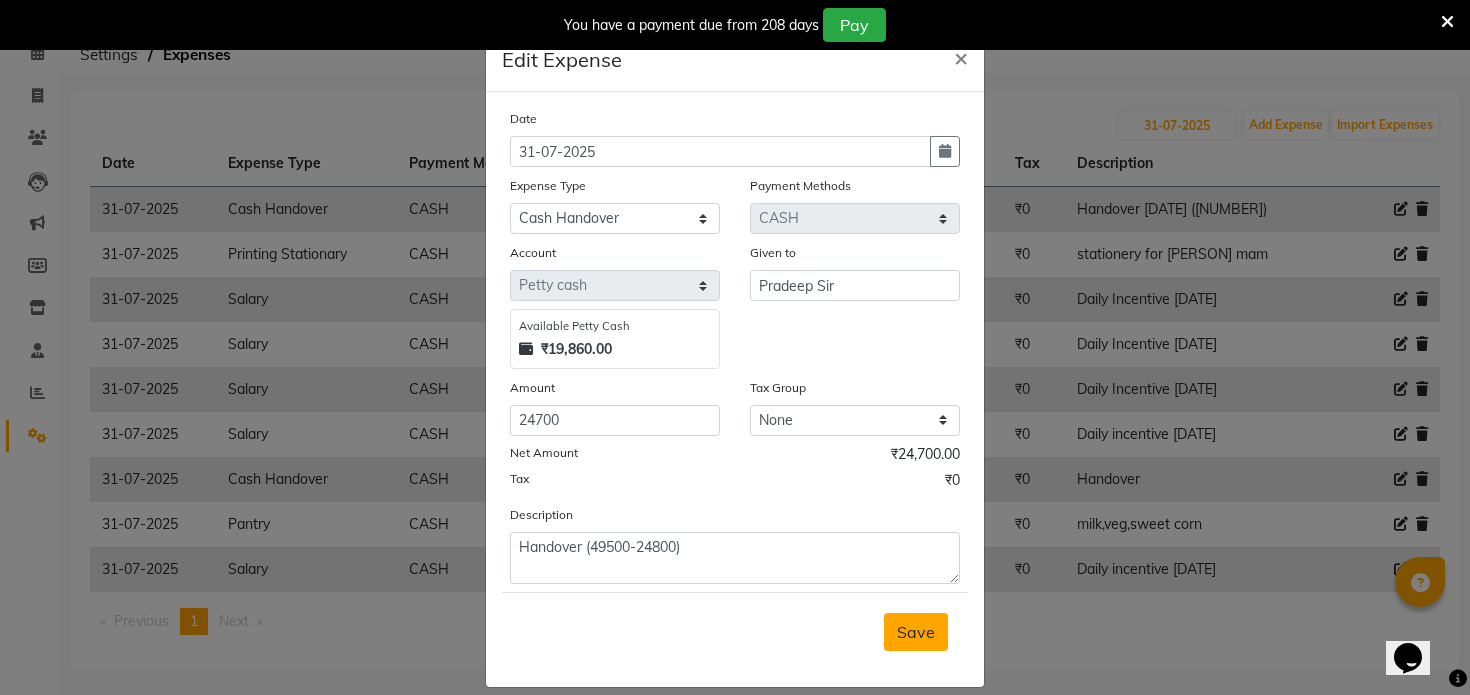 click on "Save" at bounding box center (916, 632) 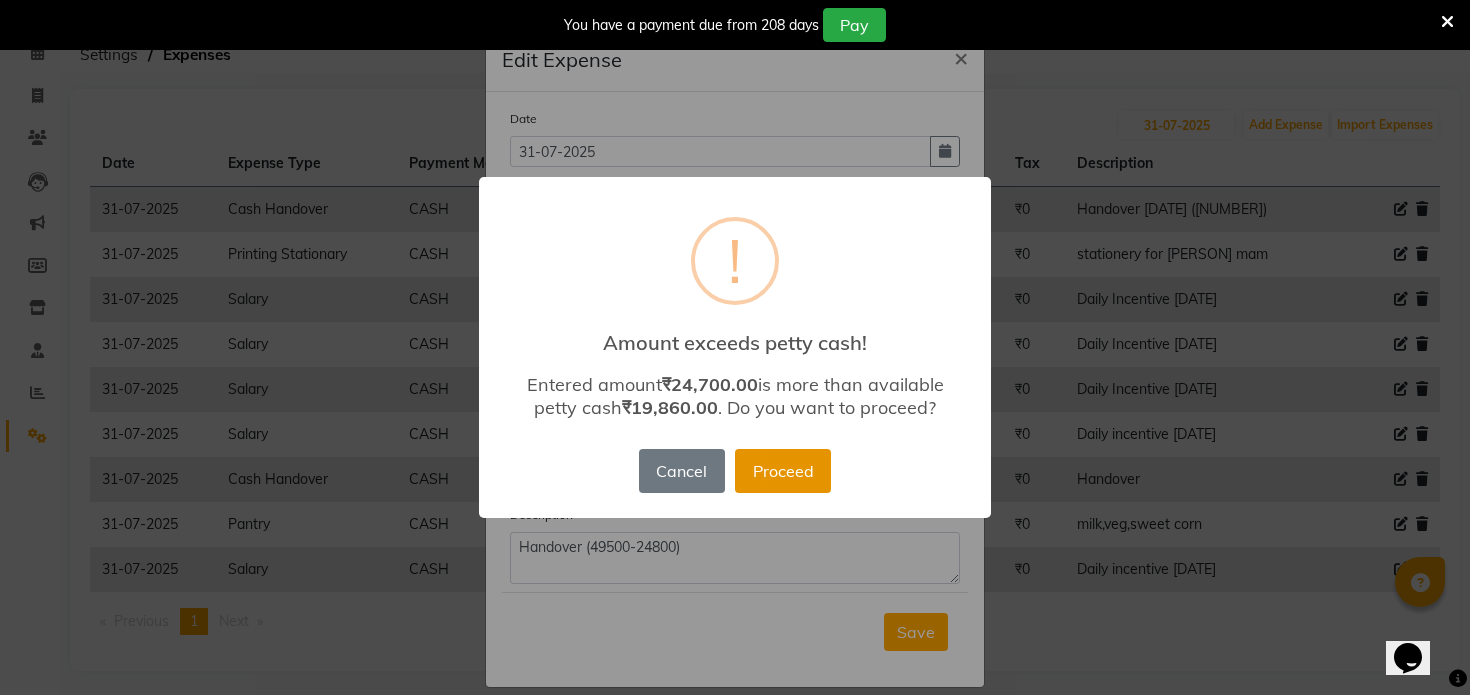 click on "Proceed" at bounding box center (783, 471) 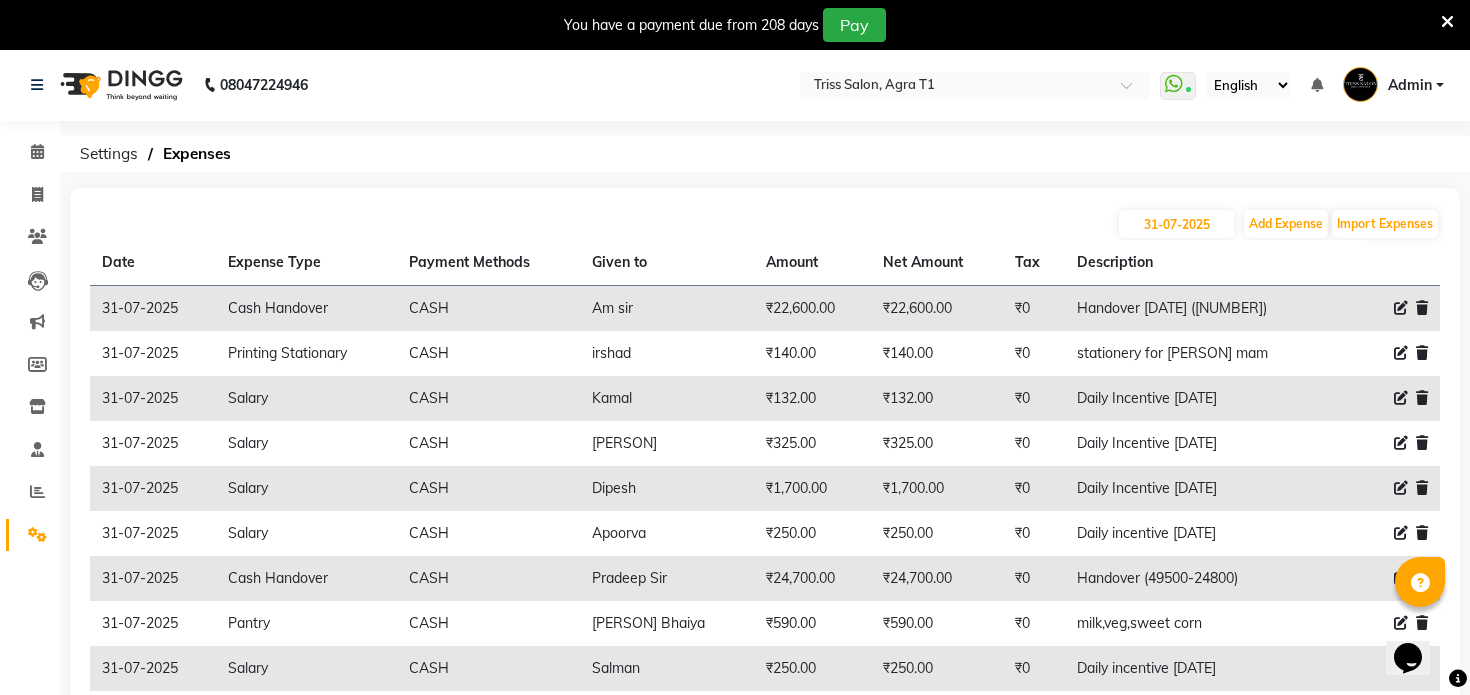 scroll, scrollTop: 0, scrollLeft: 0, axis: both 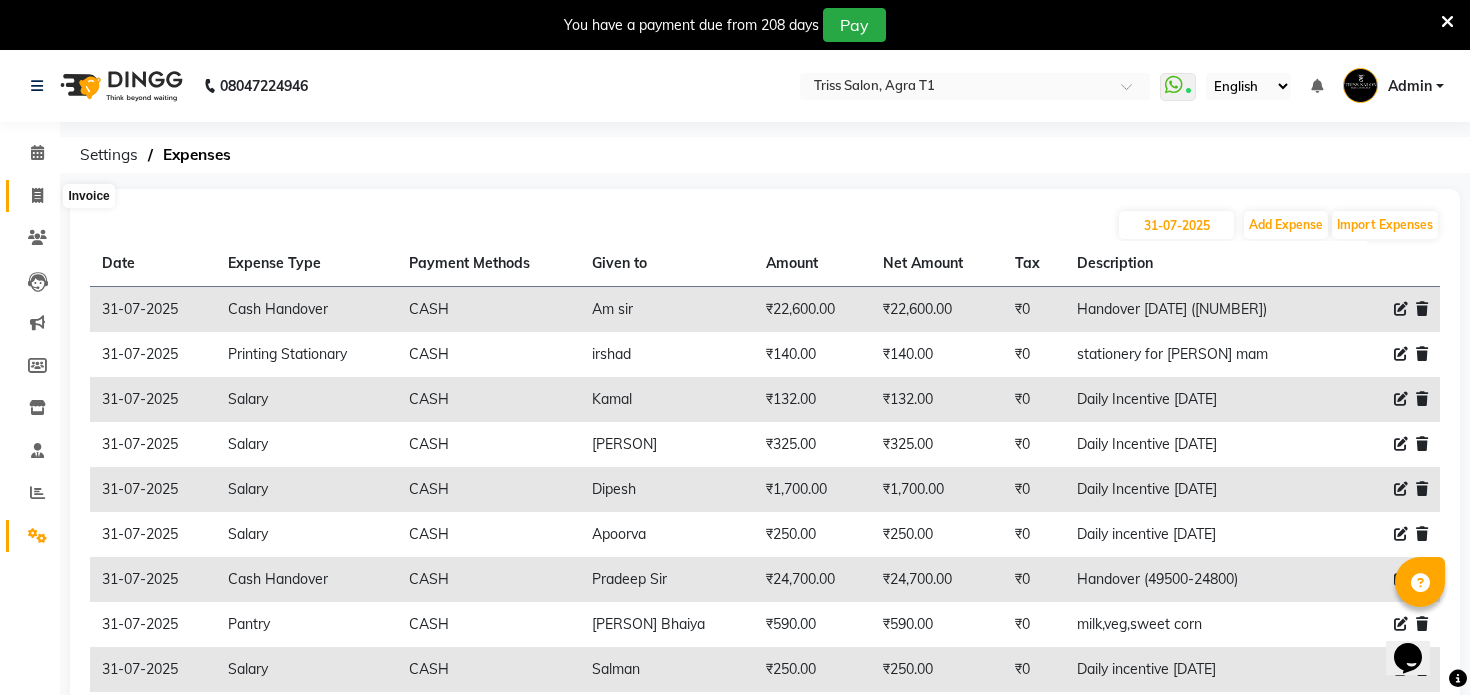 click 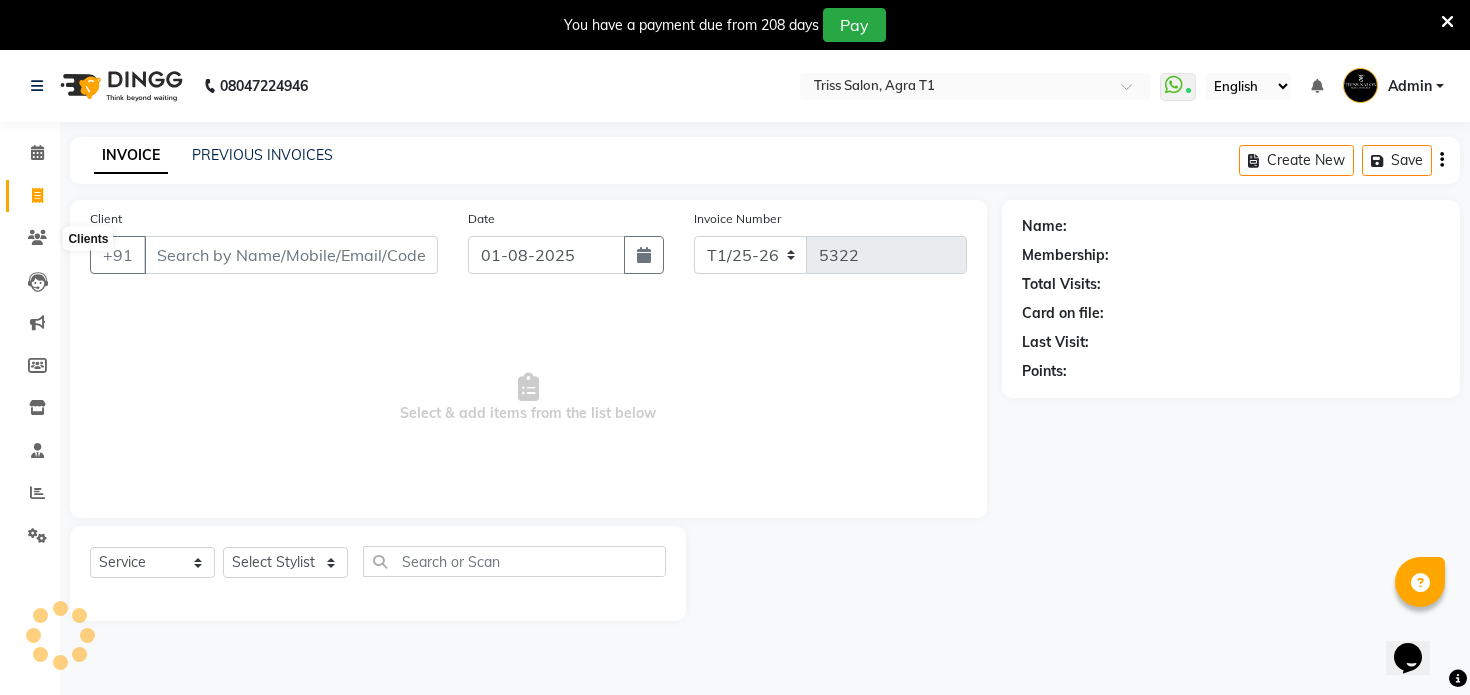 scroll, scrollTop: 50, scrollLeft: 0, axis: vertical 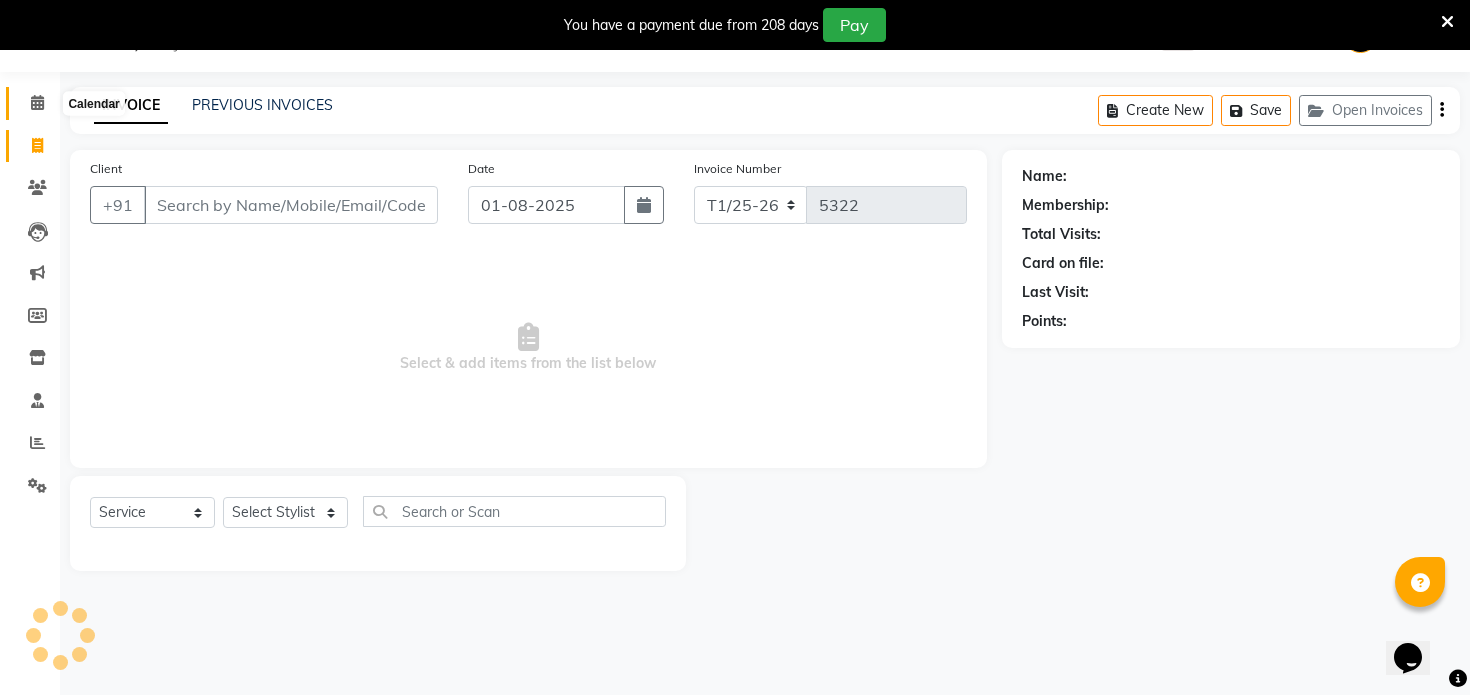 click 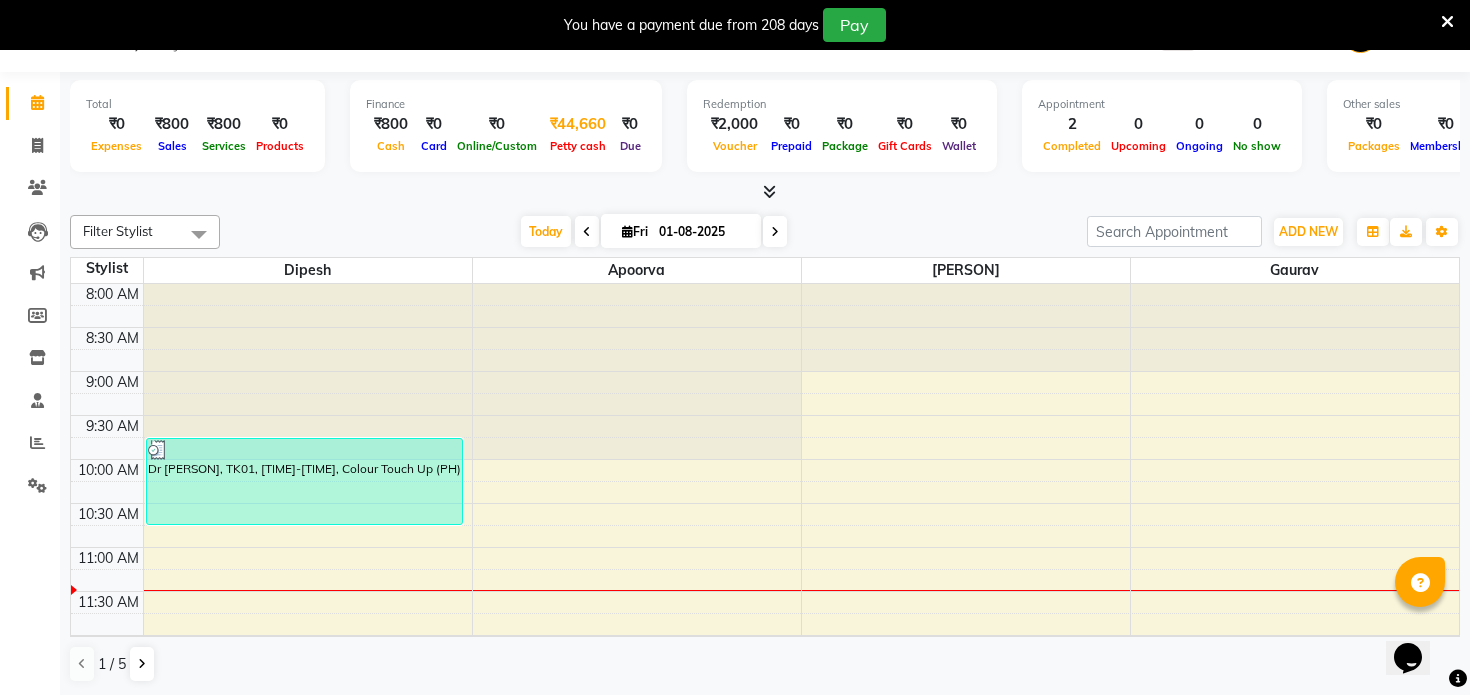 click on "₹44,660" at bounding box center [578, 124] 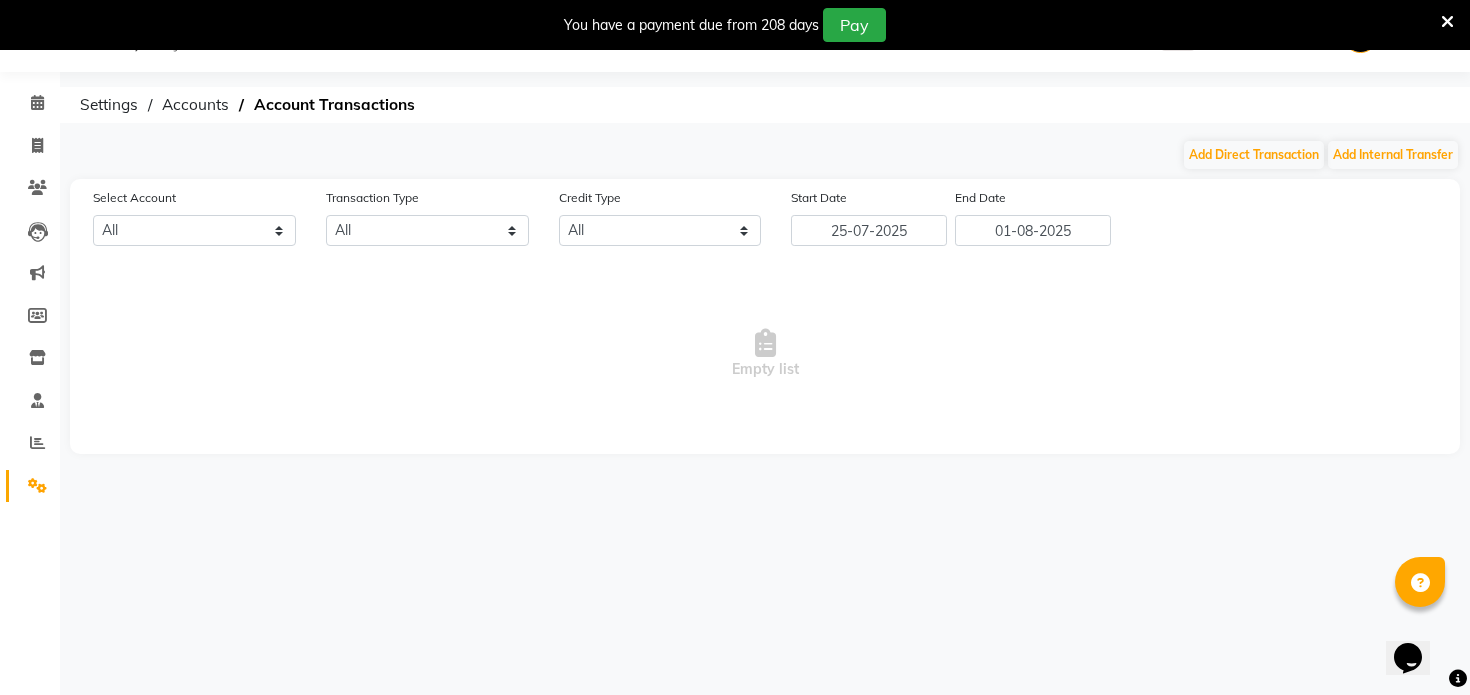 select on "2456" 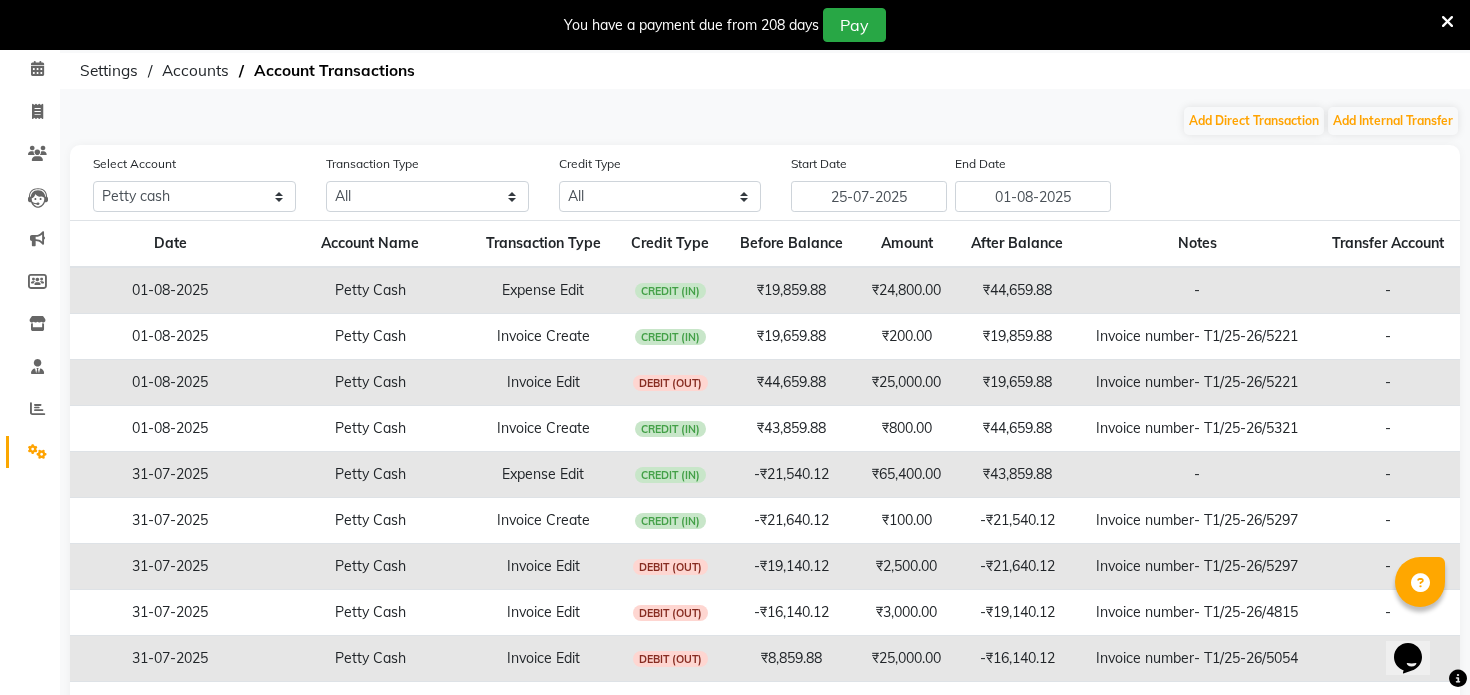 scroll, scrollTop: 90, scrollLeft: 0, axis: vertical 